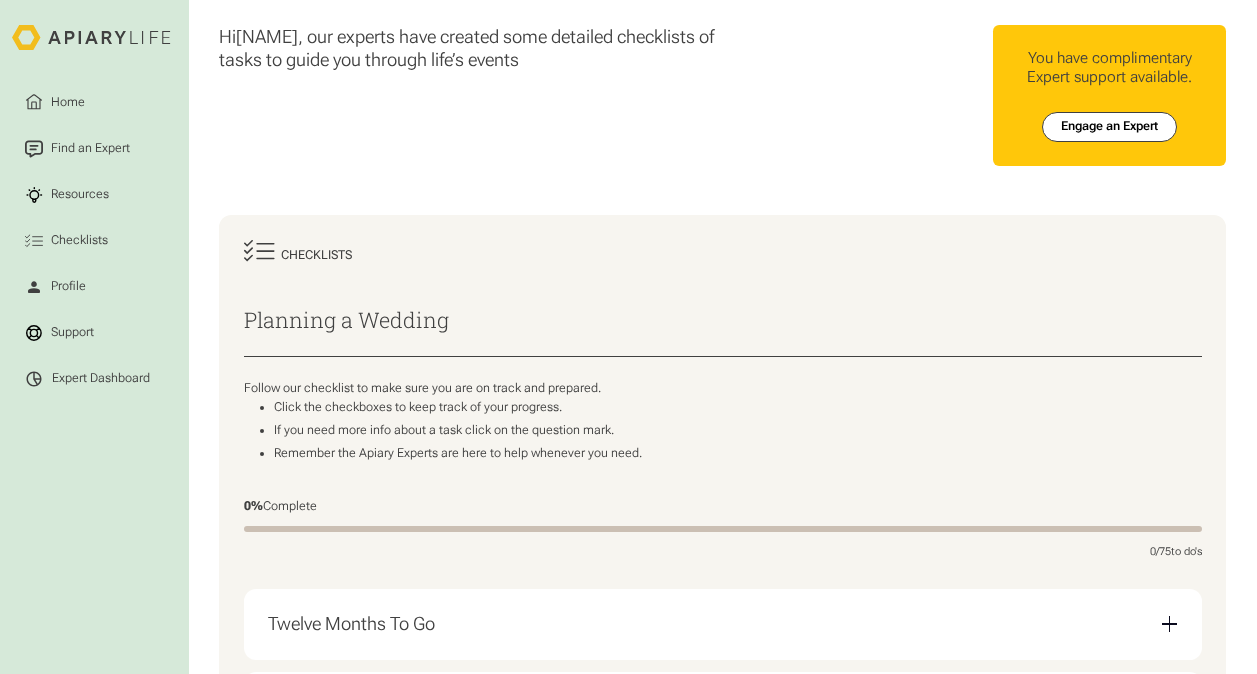 scroll, scrollTop: 0, scrollLeft: 0, axis: both 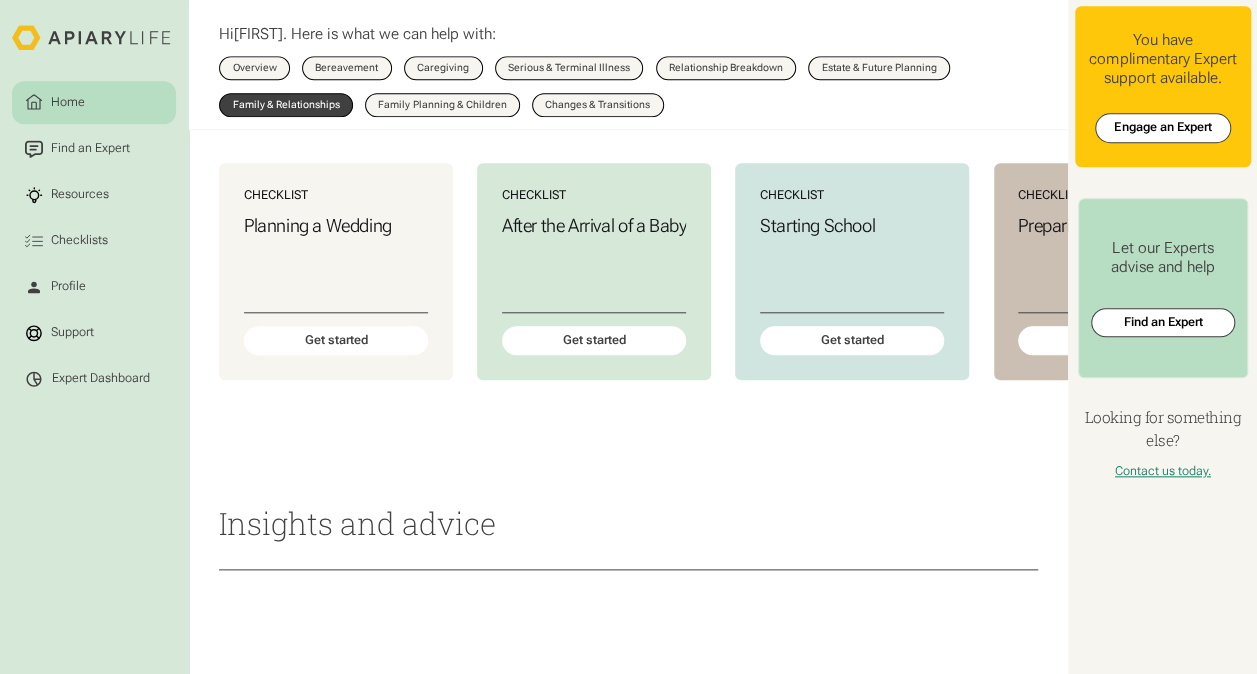 click on "Family & Relationships" at bounding box center (286, 105) 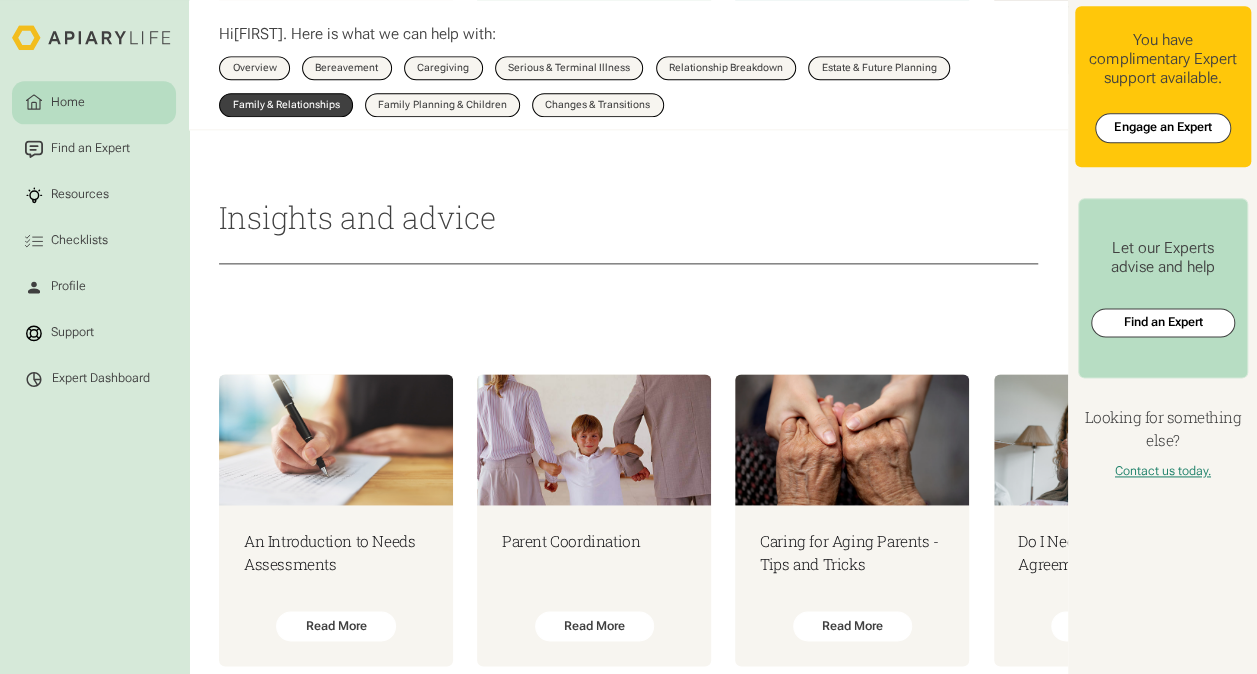 scroll, scrollTop: 1240, scrollLeft: 0, axis: vertical 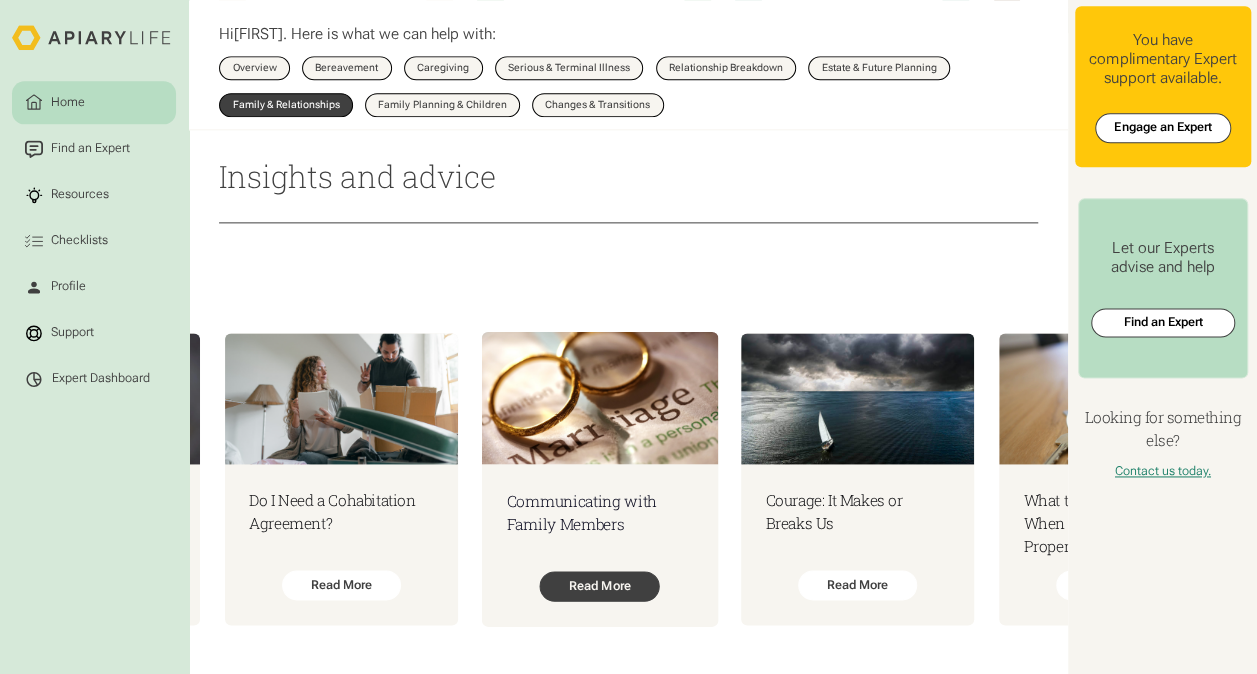 click on "Read More" at bounding box center [599, 586] 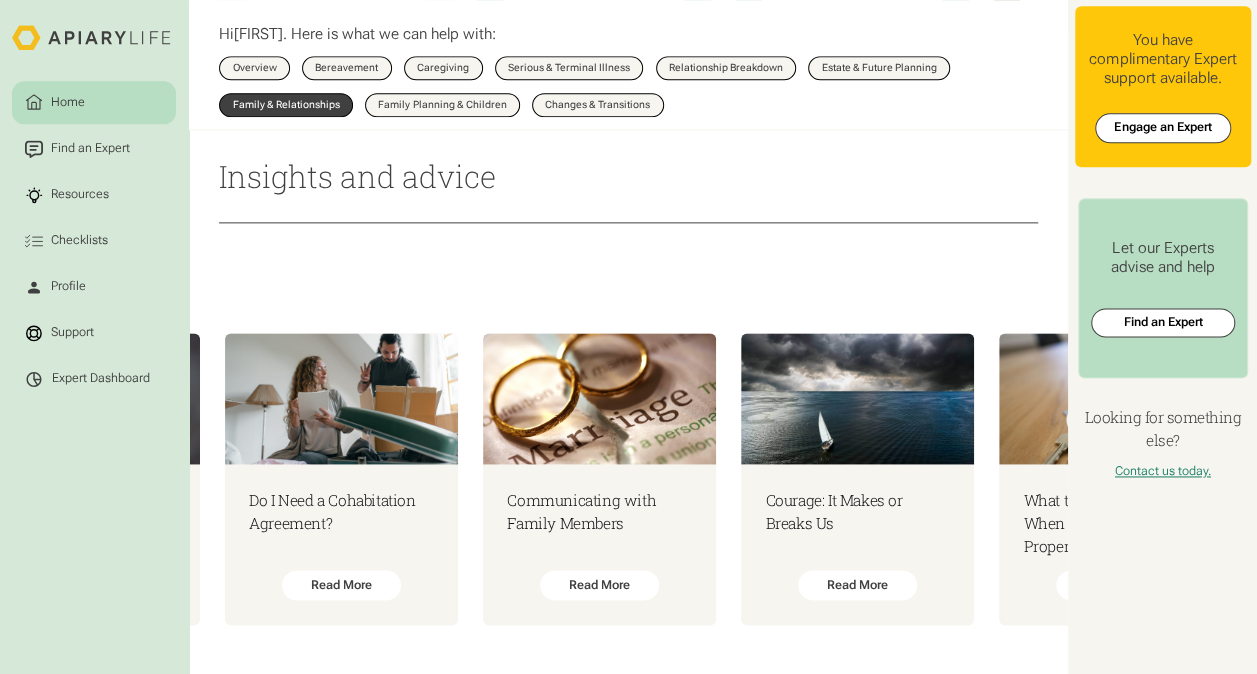 scroll, scrollTop: 0, scrollLeft: 1538, axis: horizontal 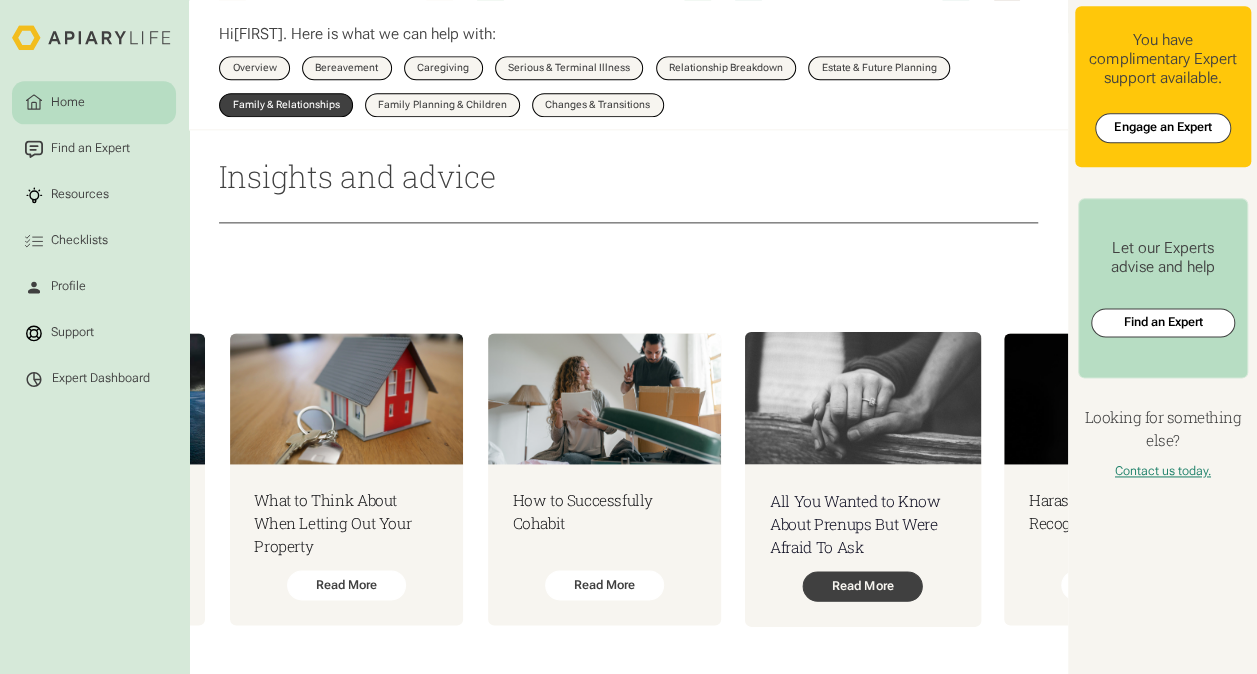 click on "Read More" at bounding box center (863, 586) 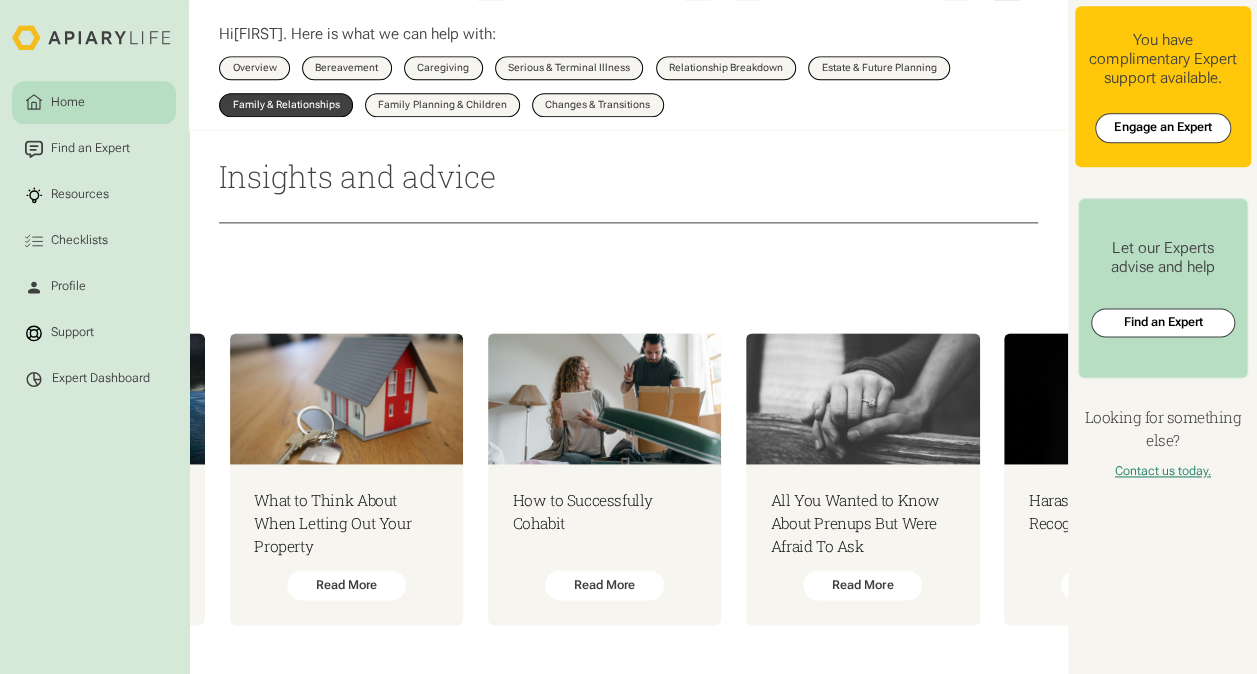 scroll, scrollTop: 0, scrollLeft: 2308, axis: horizontal 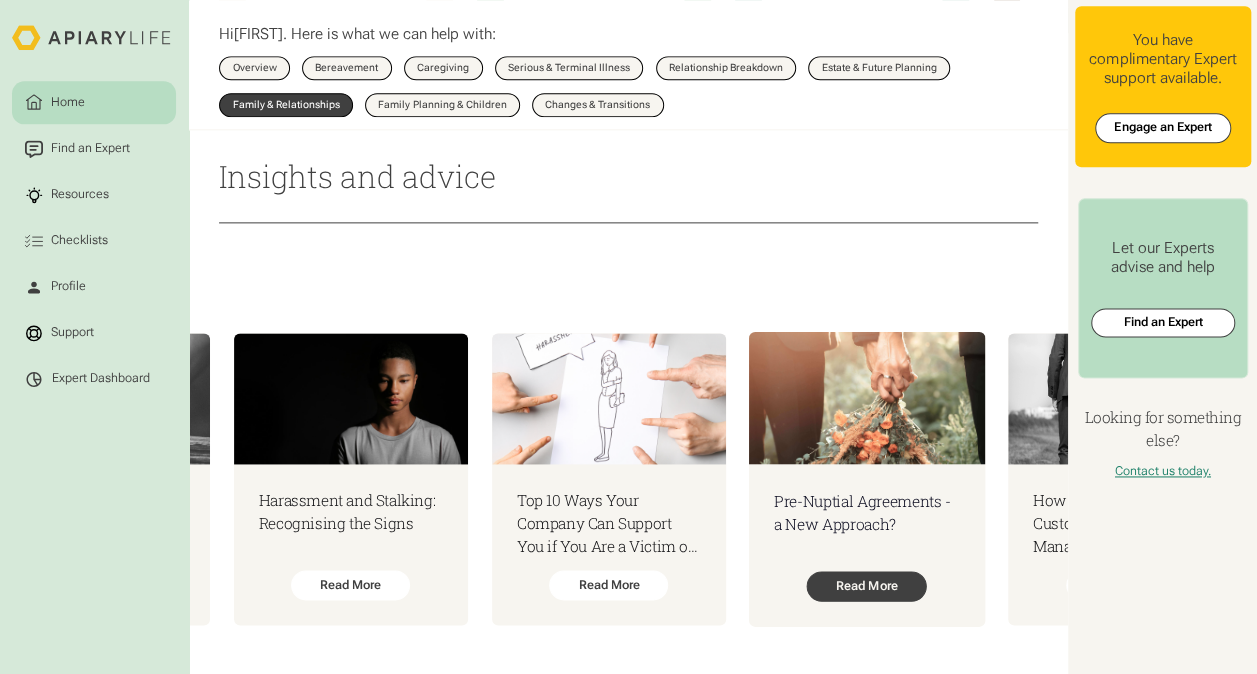 click on "Read More" at bounding box center [867, 586] 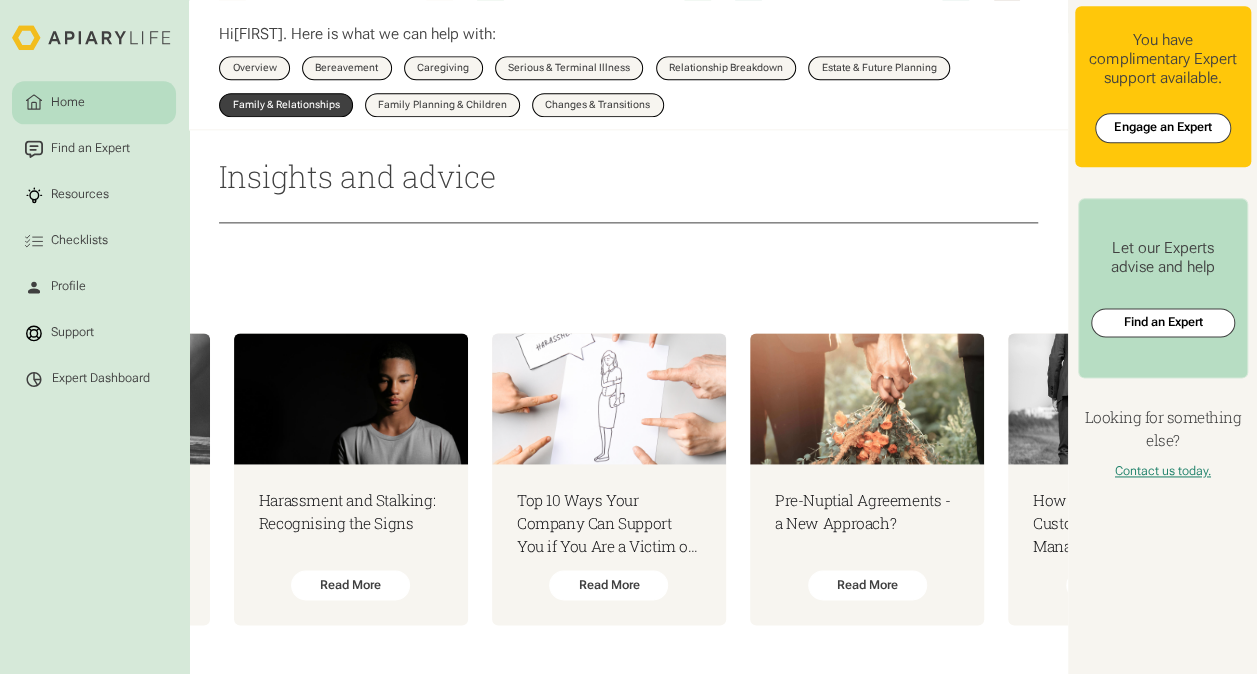 scroll, scrollTop: 0, scrollLeft: 3078, axis: horizontal 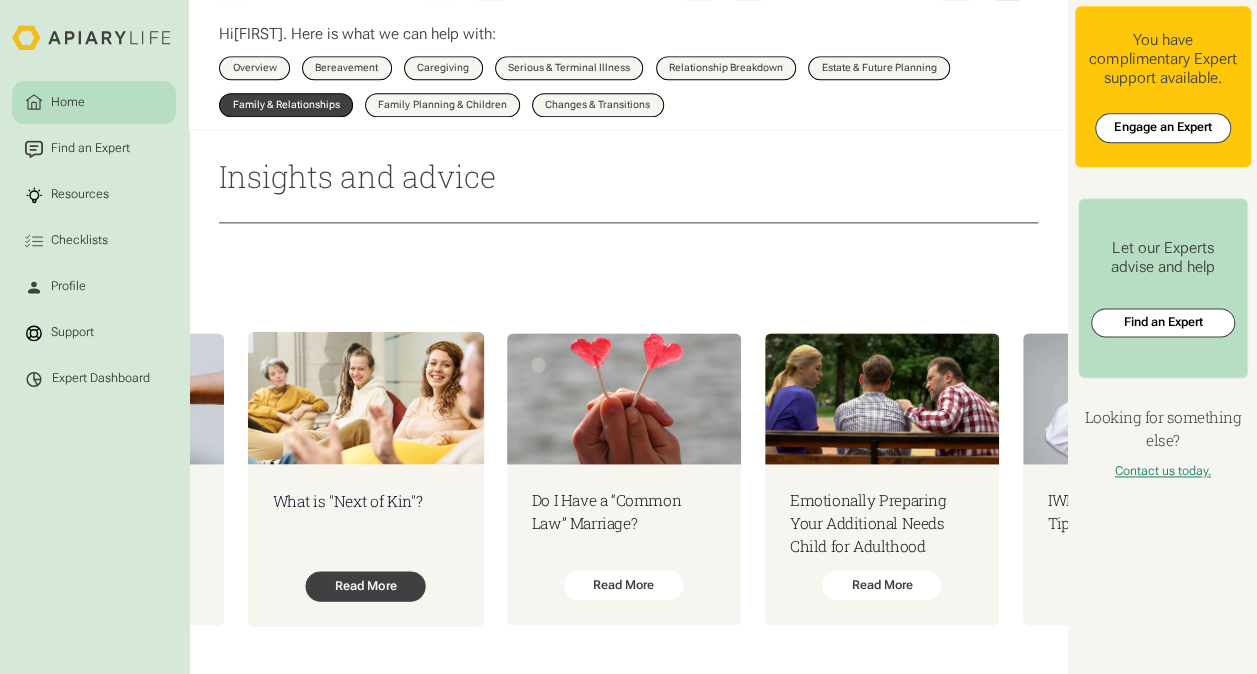 click on "Read More" at bounding box center [366, 586] 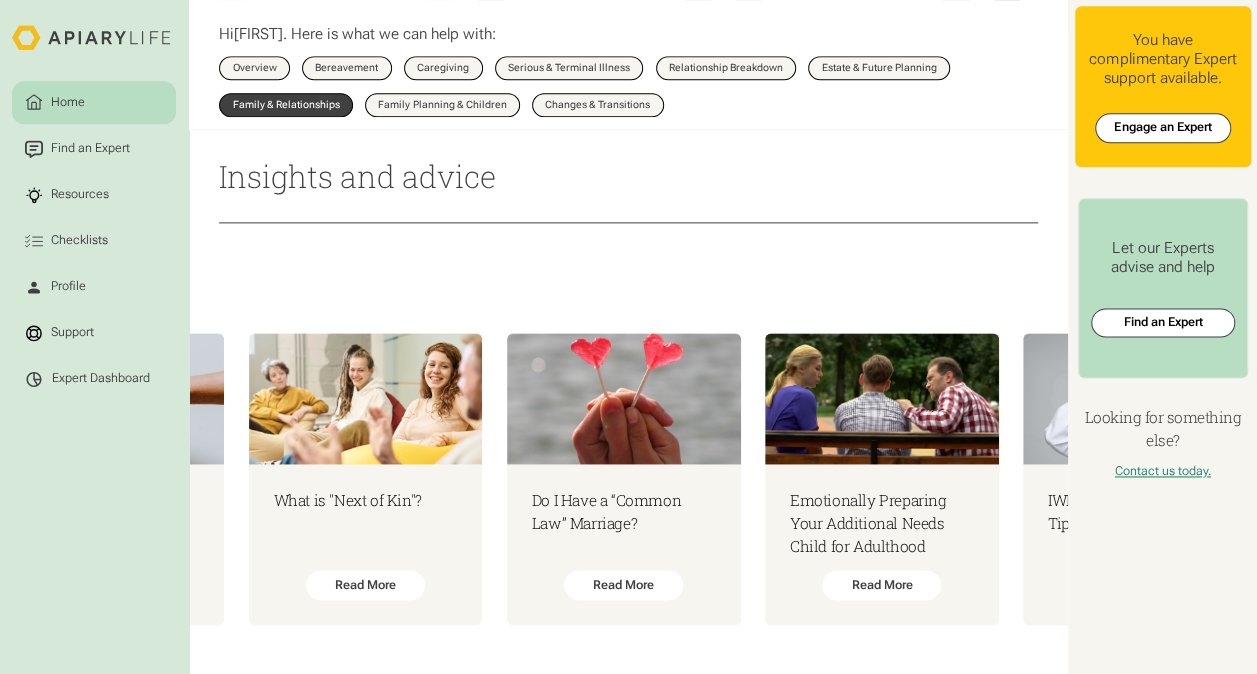 scroll, scrollTop: 0, scrollLeft: 3847, axis: horizontal 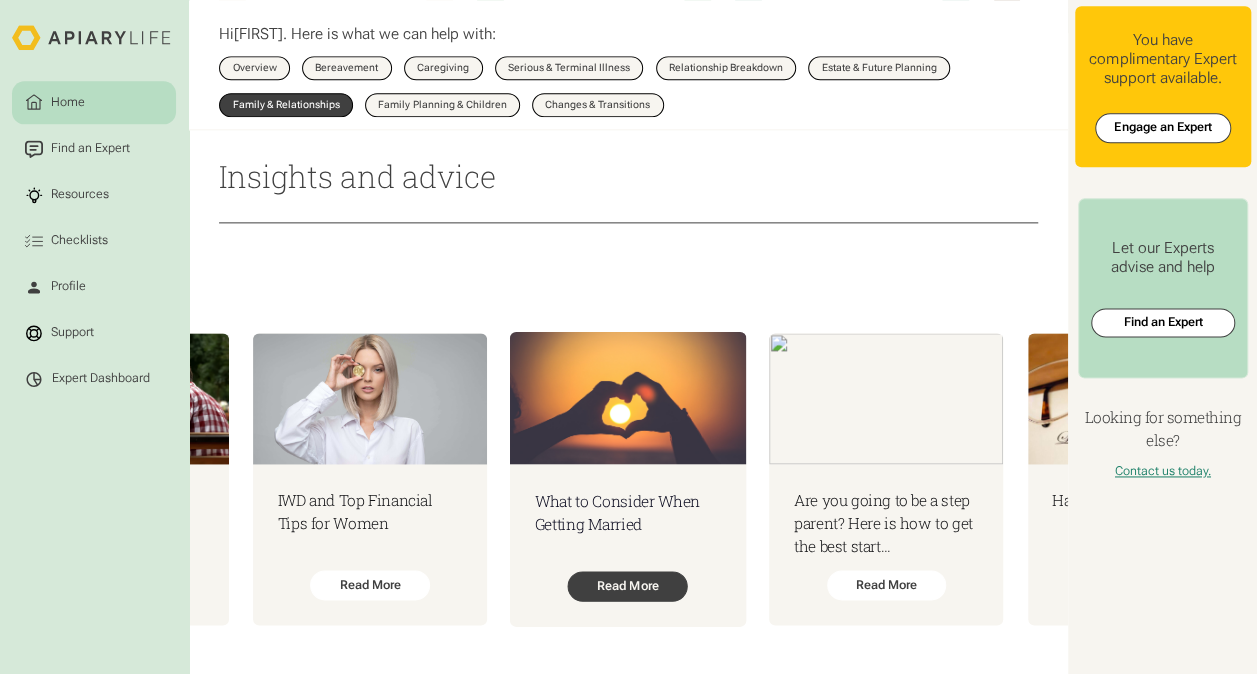 click on "Read More" at bounding box center (628, 586) 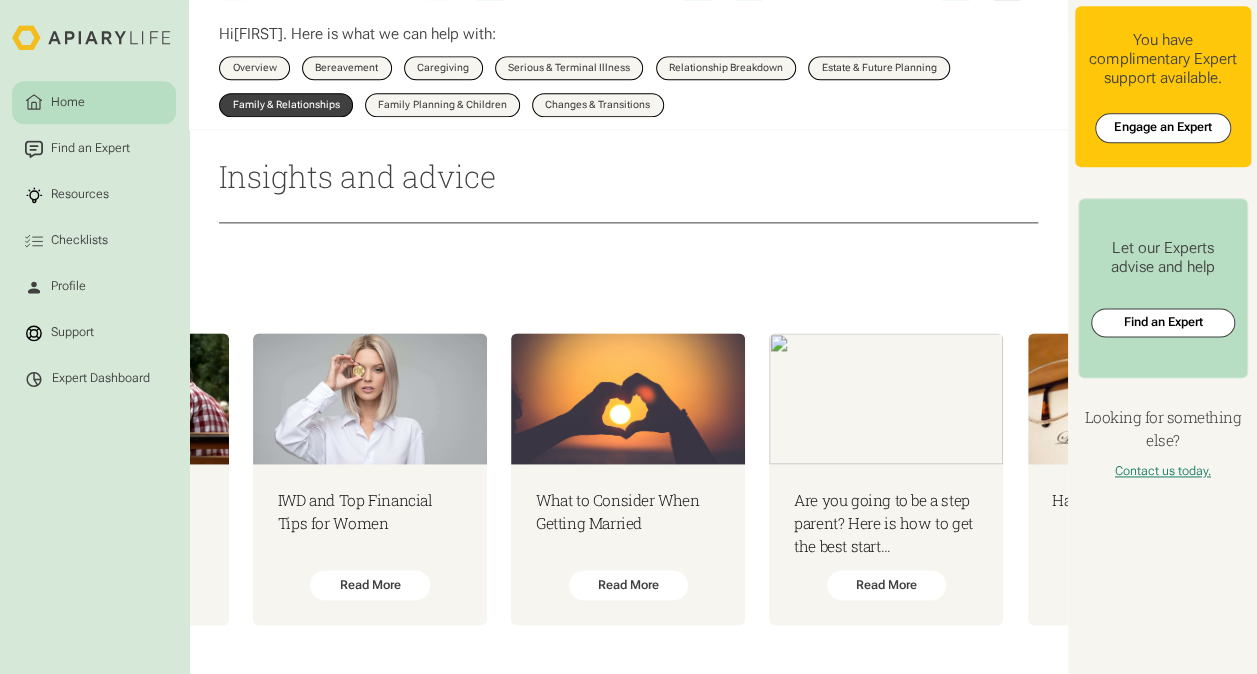 scroll, scrollTop: 0, scrollLeft: 6155, axis: horizontal 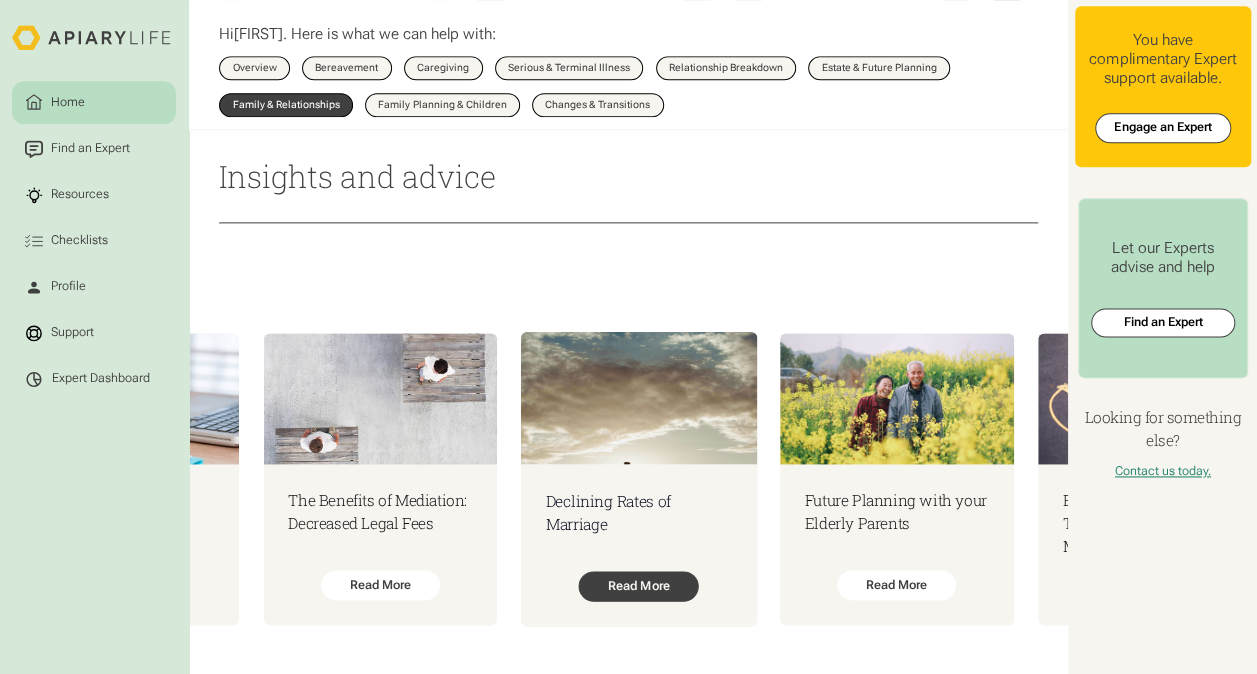 click on "Read More" at bounding box center [639, 586] 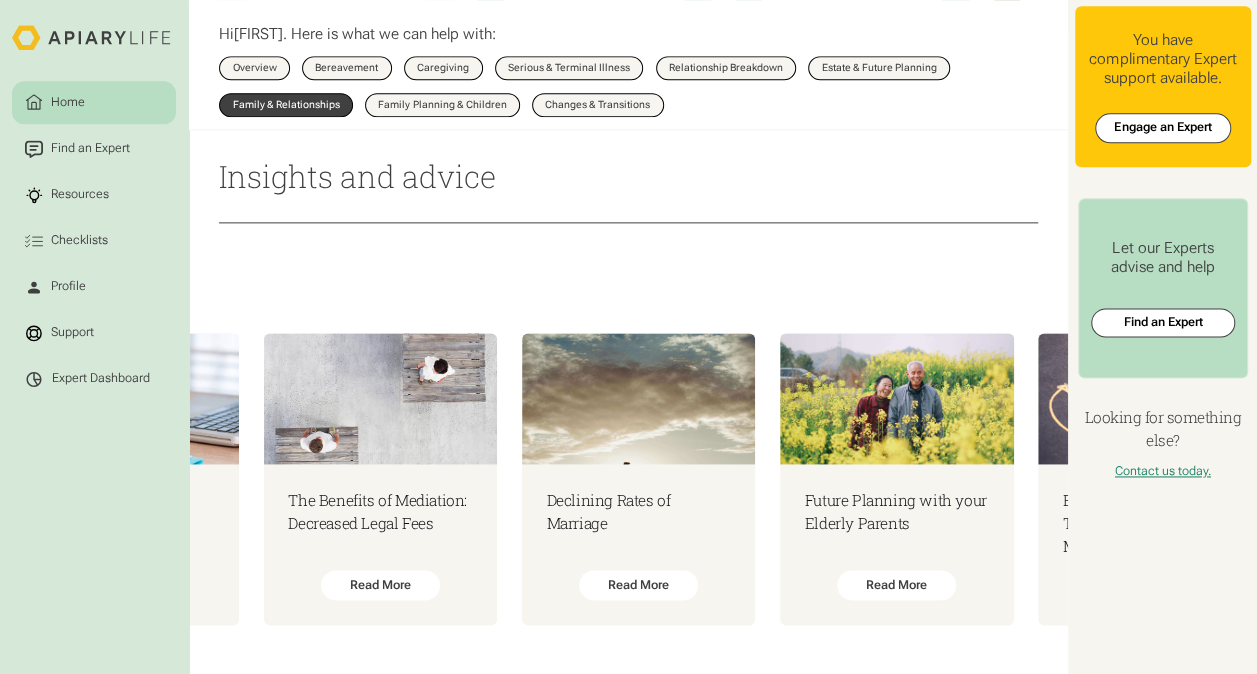 scroll, scrollTop: 0, scrollLeft: 7694, axis: horizontal 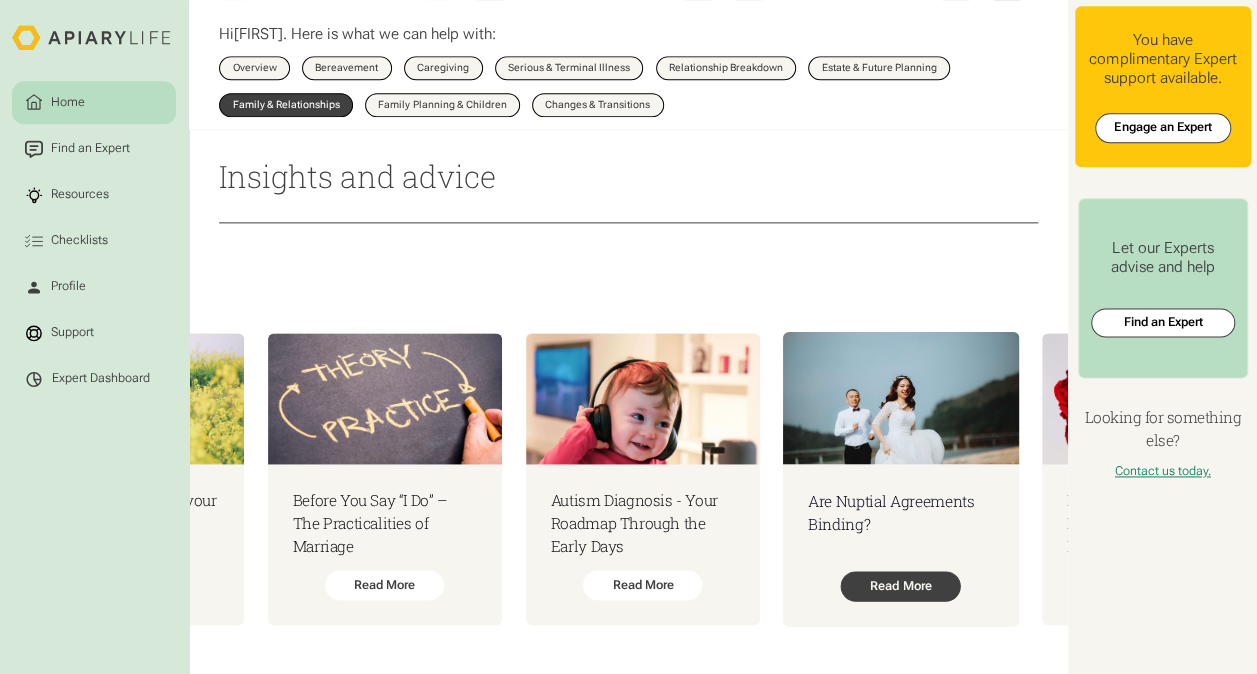 click on "Read More" at bounding box center [901, 586] 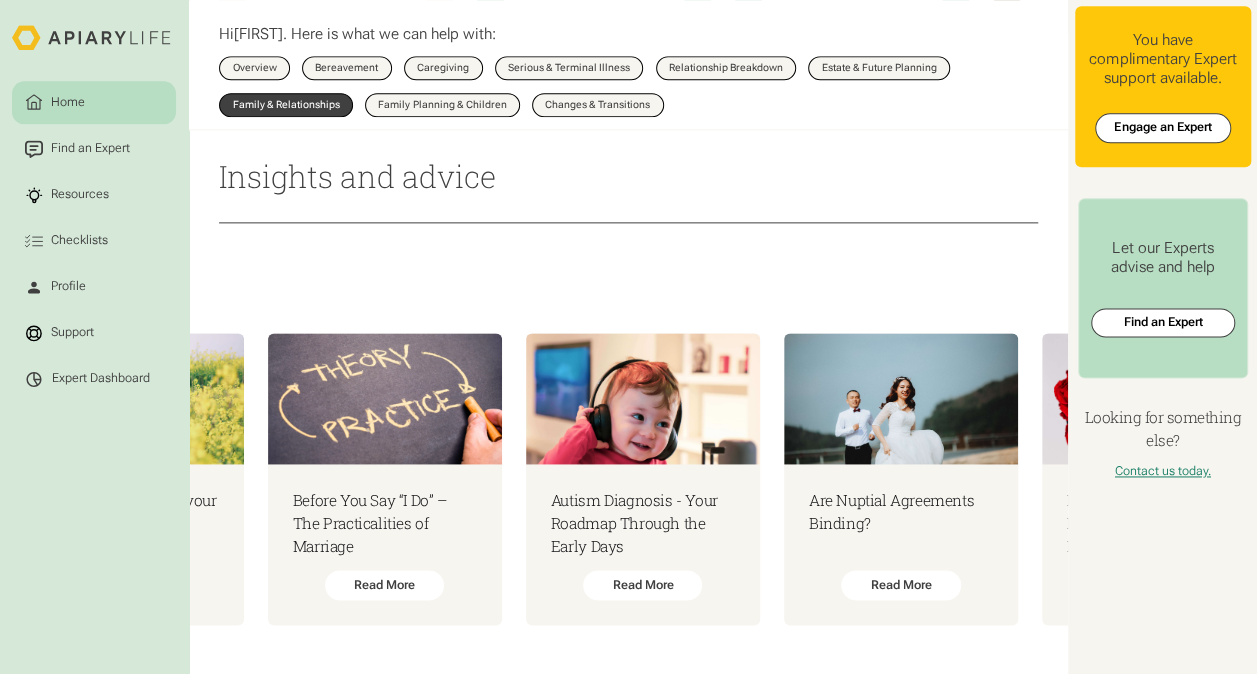 scroll, scrollTop: 0, scrollLeft: 8463, axis: horizontal 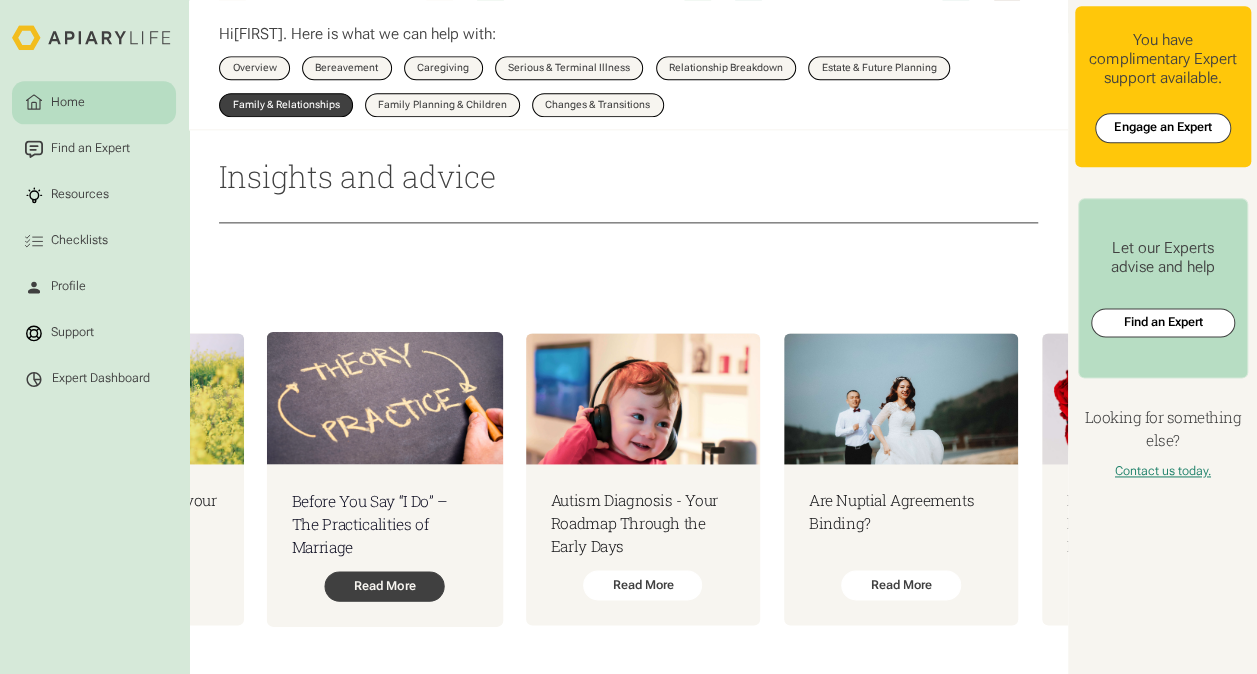 click on "Read More" at bounding box center (385, 586) 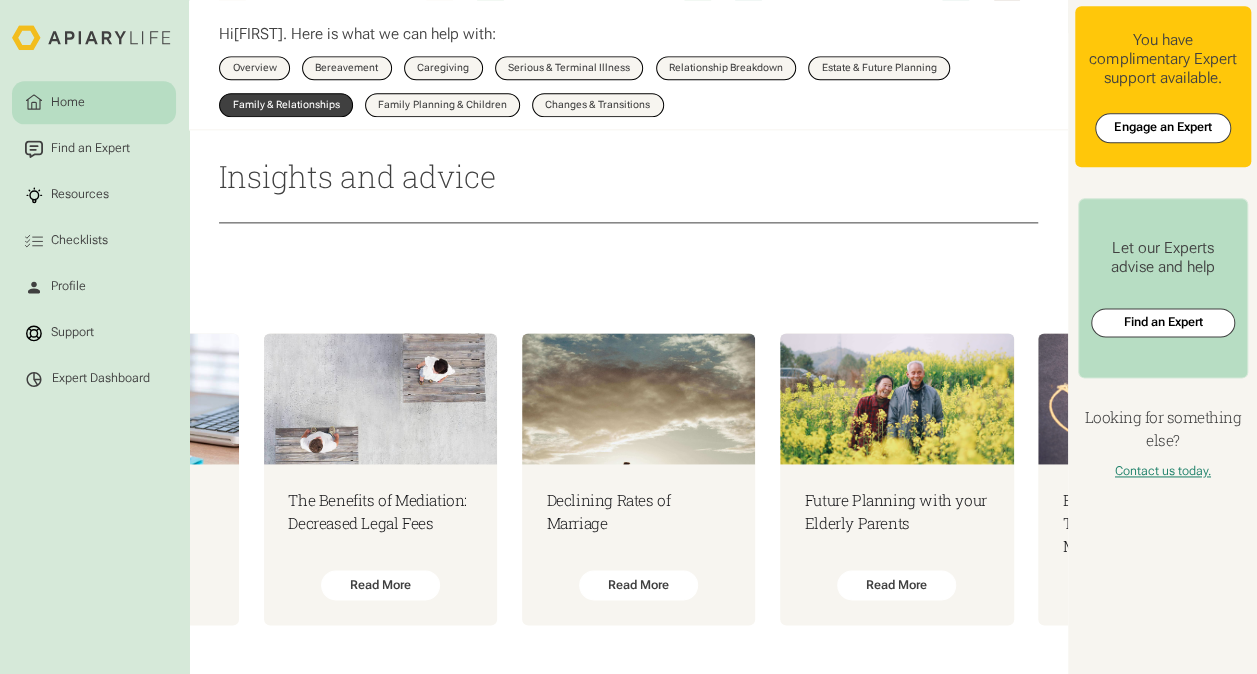 scroll, scrollTop: 0, scrollLeft: 6155, axis: horizontal 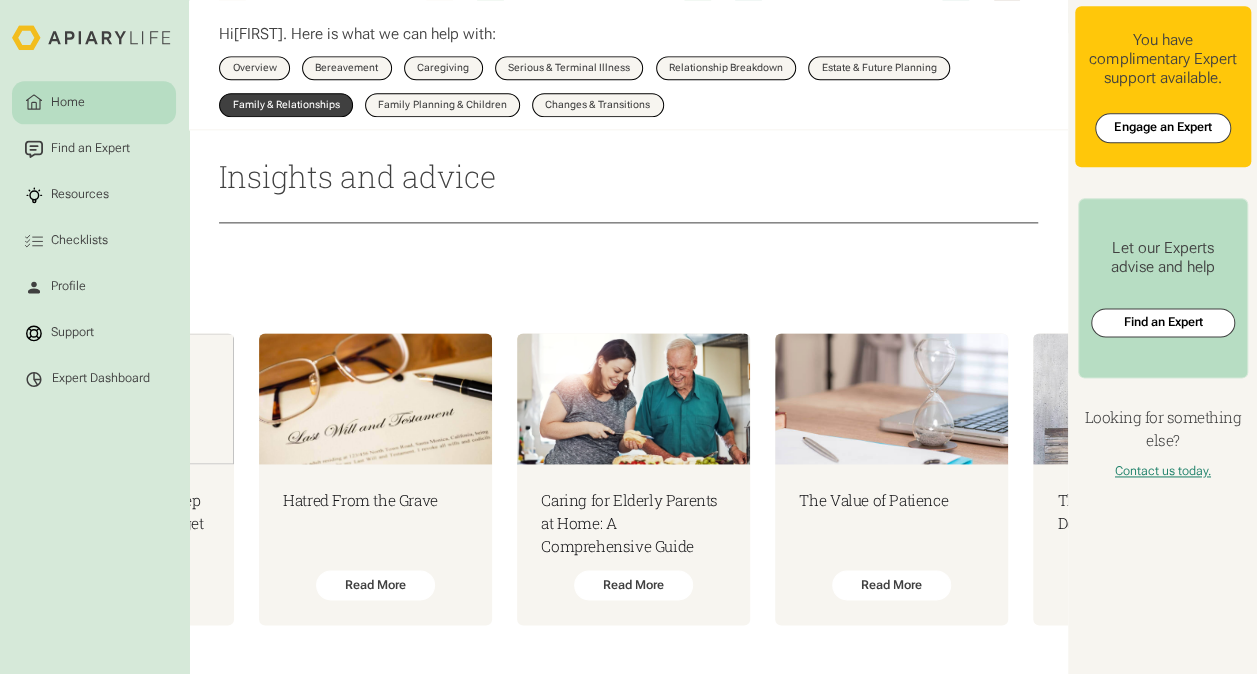 click on "An Introduction to Needs Assessments Read More Parent Coordination Read More Caring for Aging Parents - Tips and Tricks Read More Do I Need a Cohabitation Agreement? Read More Communicating with Family Members Read More Courage: It Makes or Breaks Us Read More What to Think About When Letting Out Your Property Read More How to Successfully Cohabit Read More All You Wanted to Know About Prenups But Were Afraid To Ask Read More Harassment and Stalking: Recognising the Signs Read More Top 10 Ways Your Company Can Support You if You Are a Victim of Domestic Violence or Stalking Read More Pre-Nuptial Agreements - a New Approach? Read More How To Maximize Your Custody Rights While Managing Your Career Read More Parenting Your Elderly Parents: Navigating the Journey Read More Dealing with Feelings of Loneliness and Solitude During the Holidays Read More Cohabitation: The Modern Family - The Myth and Your Rights Read More Managing and Resolving Family Conflict Read More 5 Tips to Improve Your Relationship Right Now" at bounding box center (629, 479) 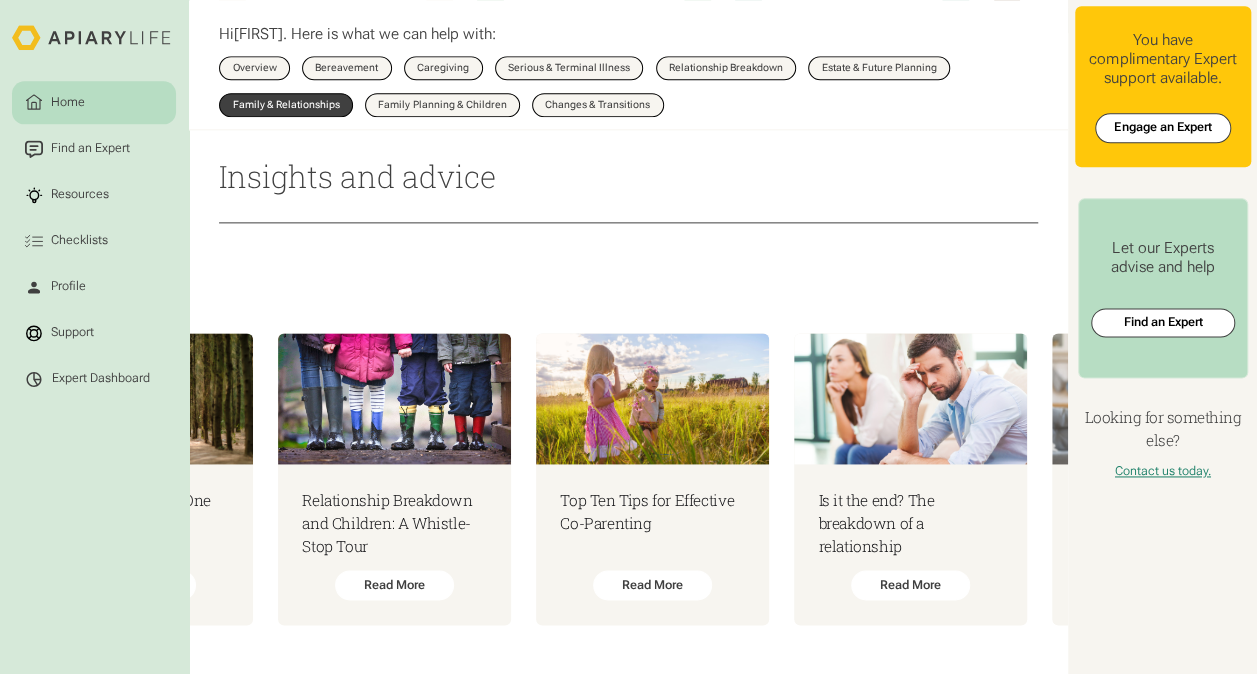 scroll, scrollTop: 0, scrollLeft: 8463, axis: horizontal 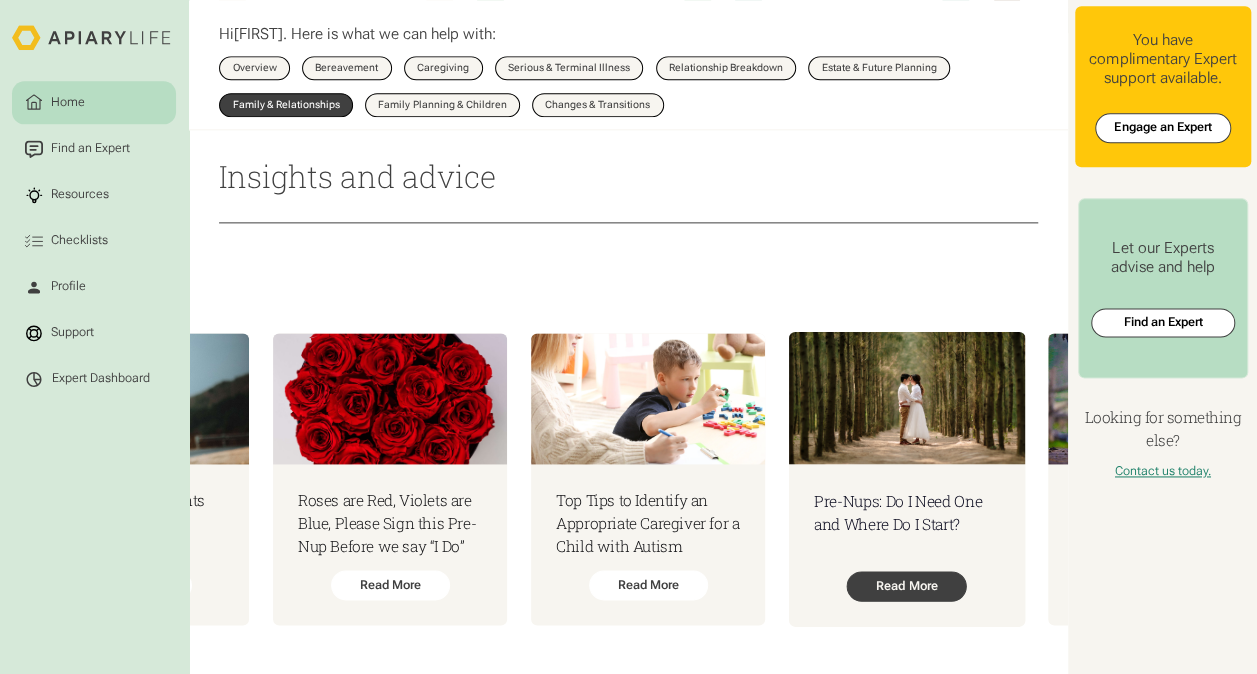 click on "Read More" at bounding box center [906, 586] 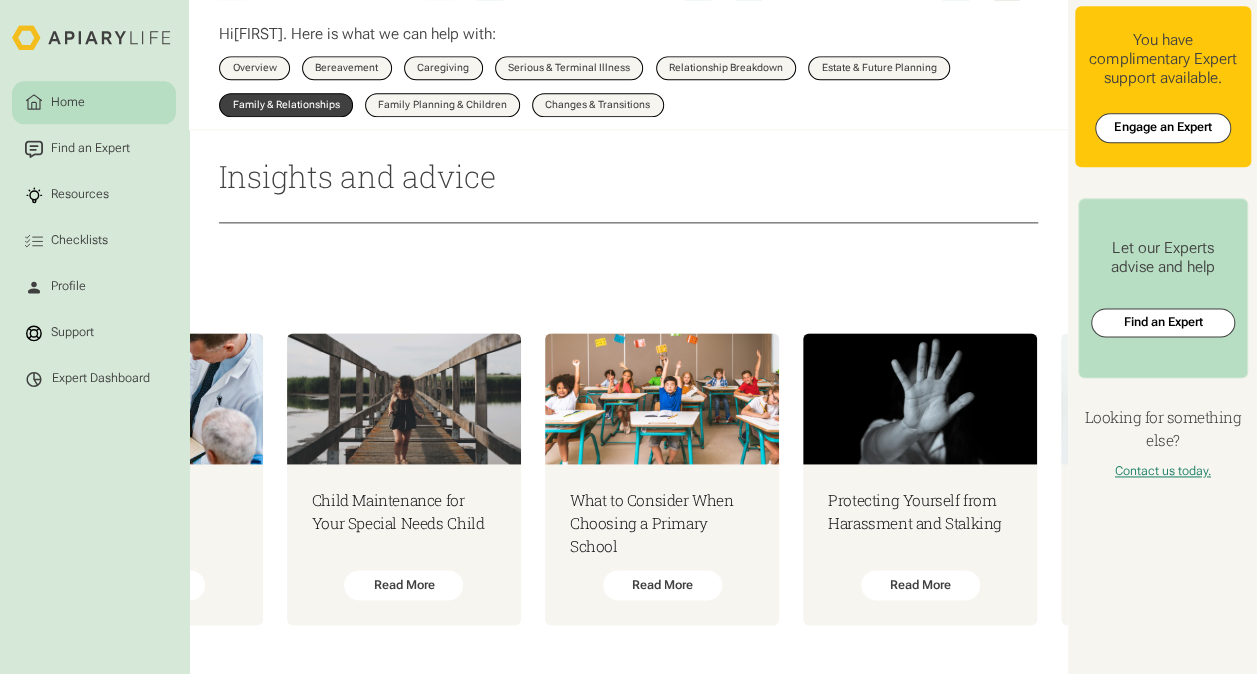 scroll, scrollTop: 0, scrollLeft: 11541, axis: horizontal 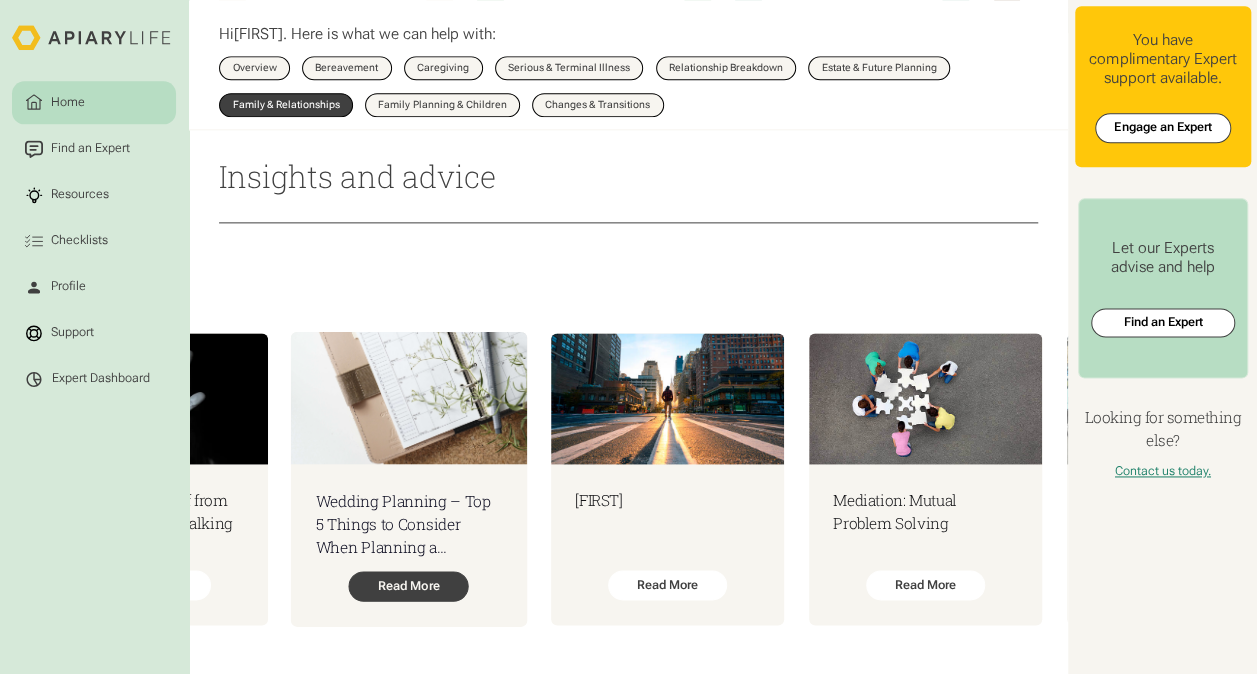 click on "Read More" at bounding box center (409, 586) 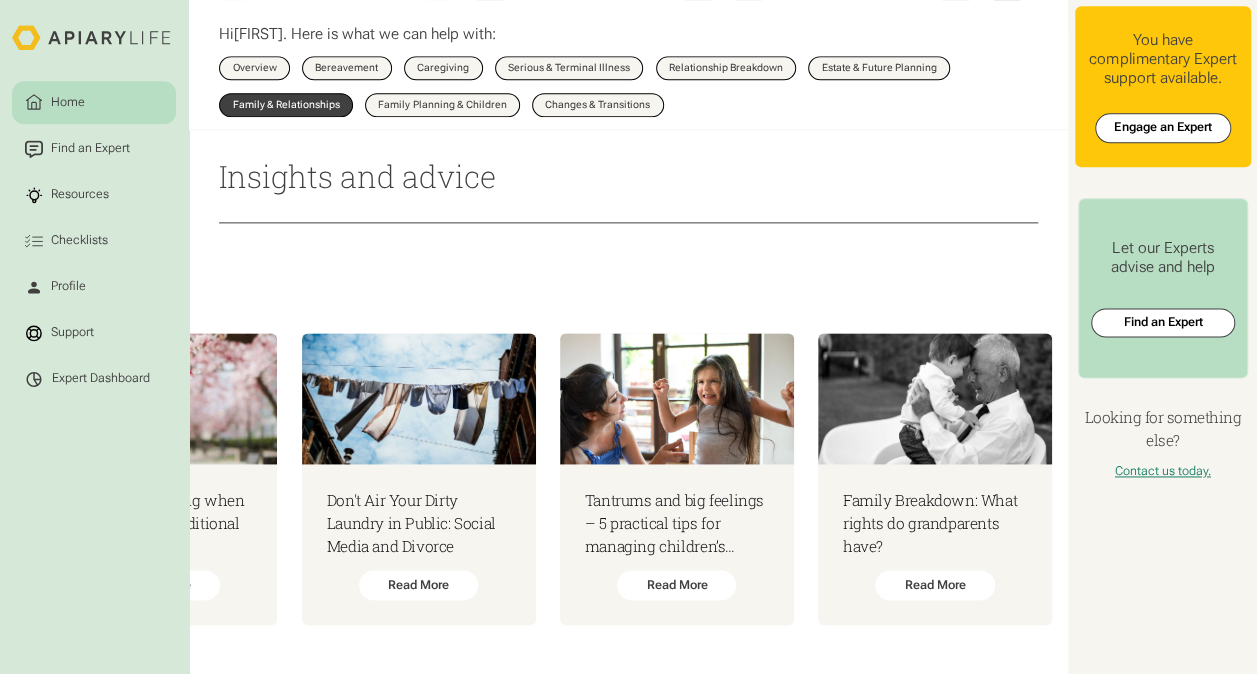 scroll, scrollTop: 0, scrollLeft: 13849, axis: horizontal 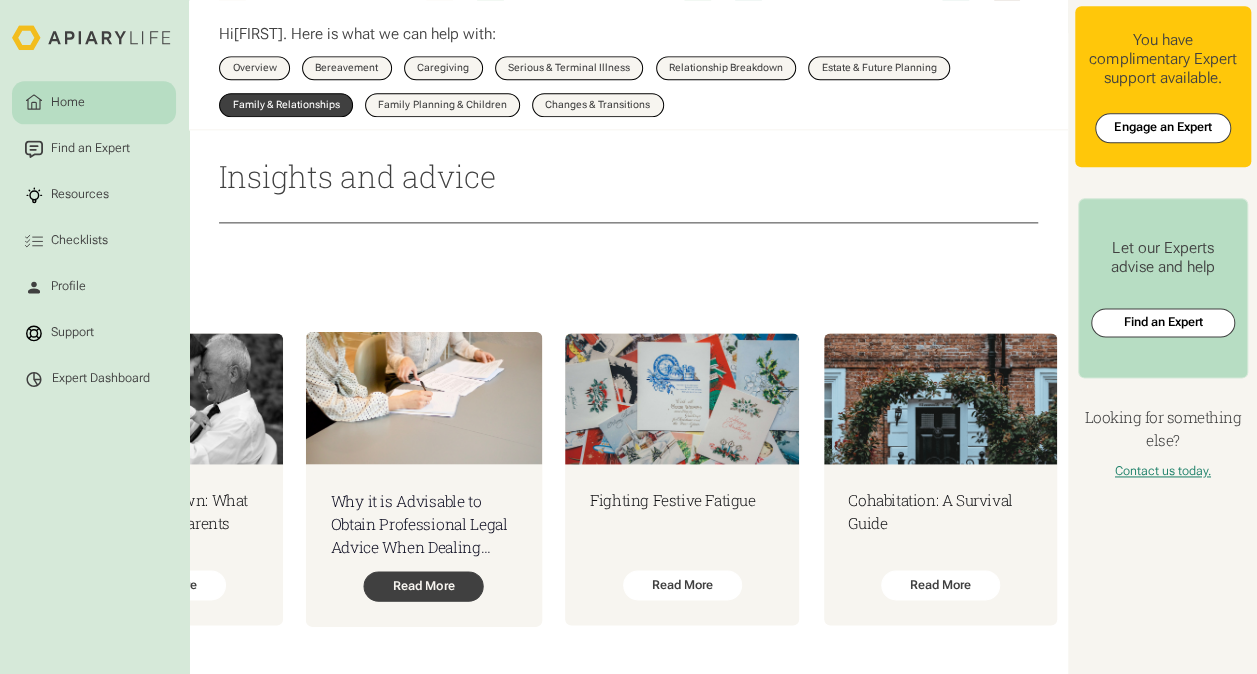 click on "Read More" at bounding box center [424, 586] 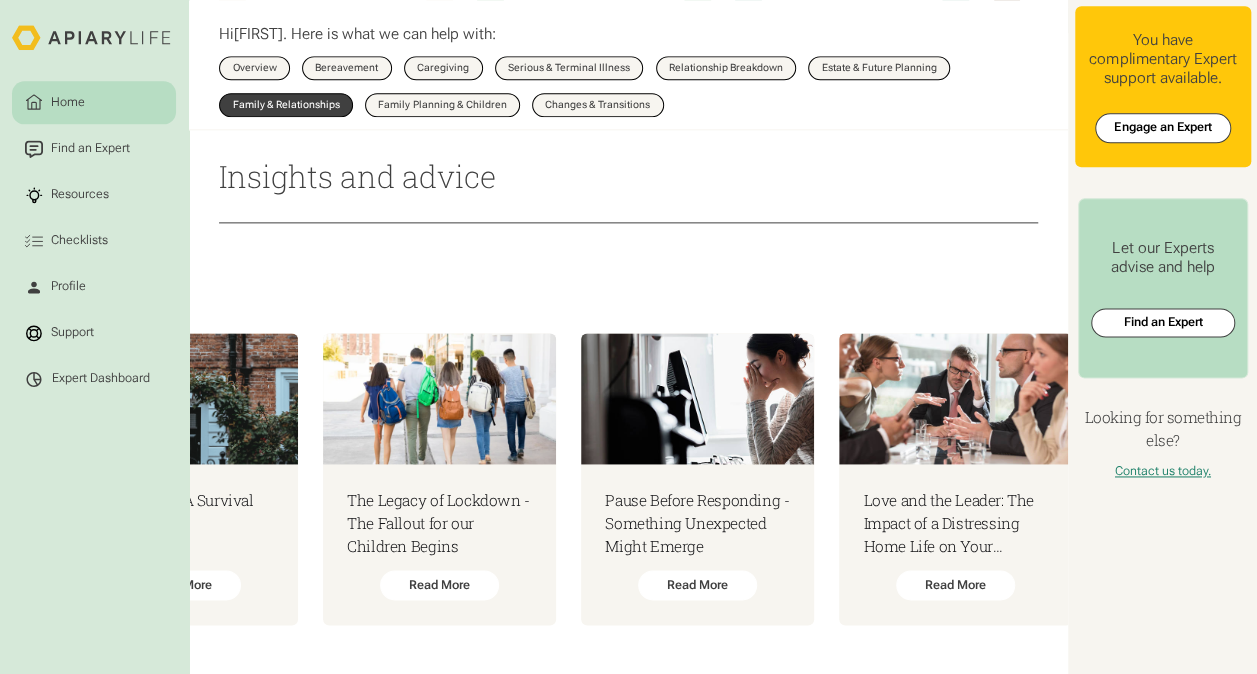 scroll, scrollTop: 0, scrollLeft: 13812, axis: horizontal 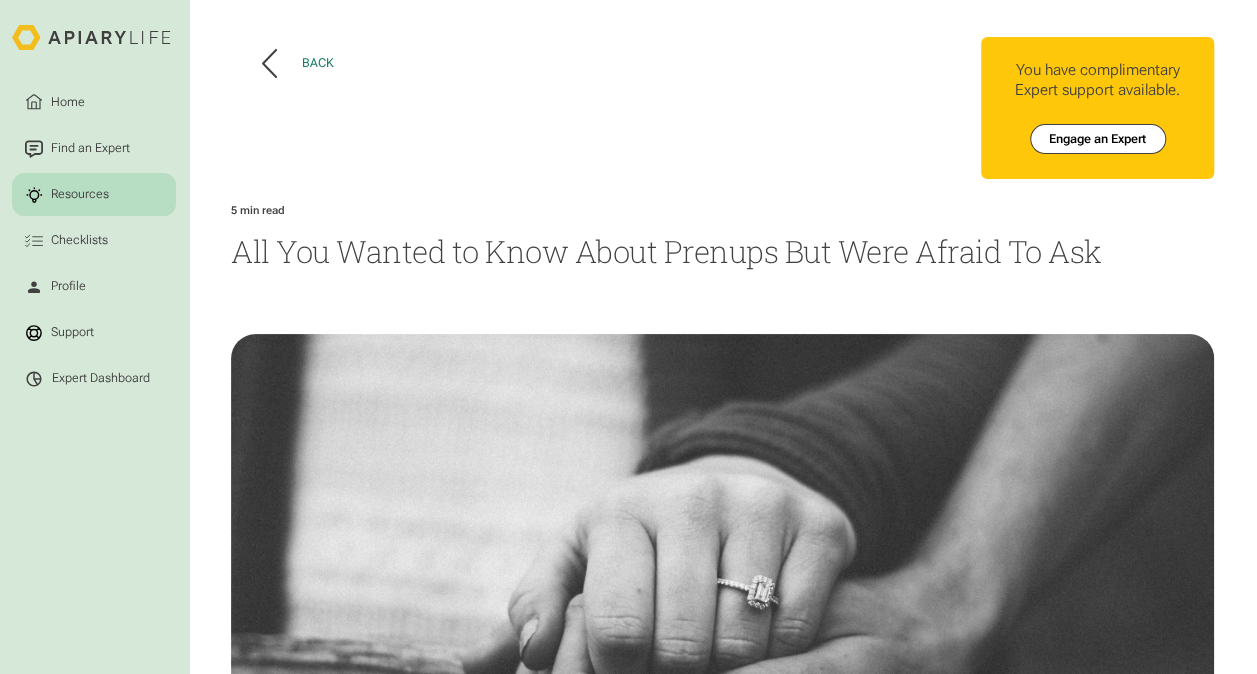click on "Back" at bounding box center (317, 63) 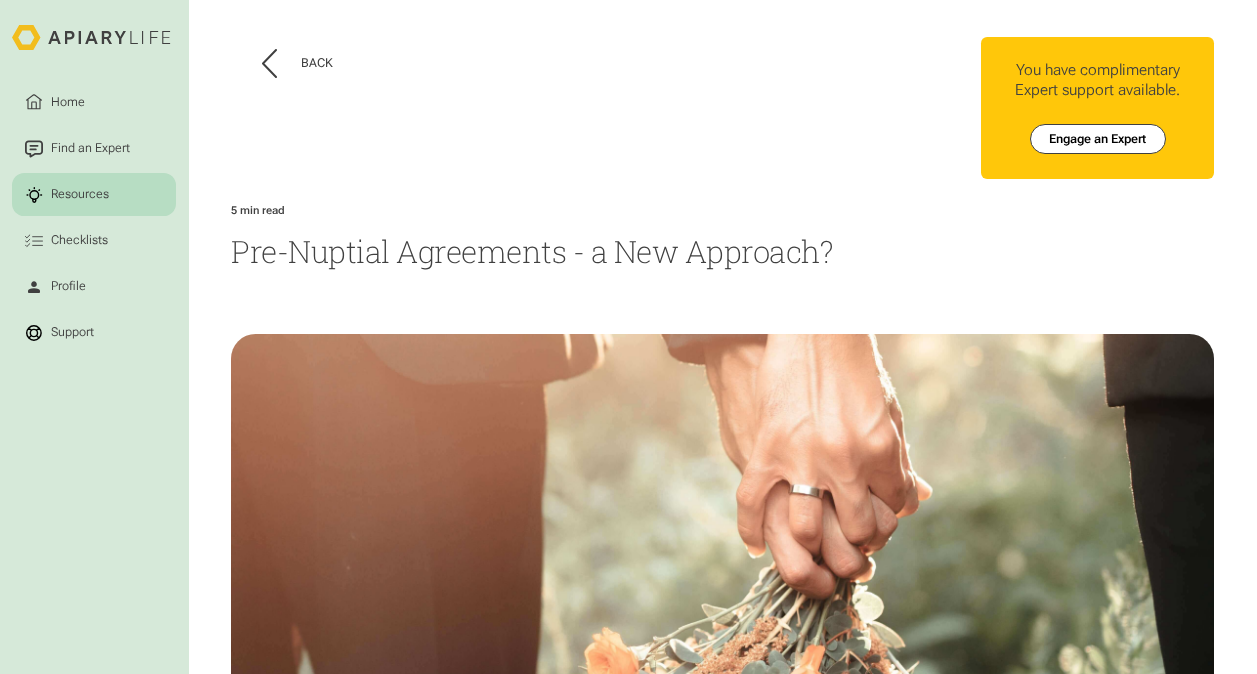 scroll, scrollTop: 0, scrollLeft: 0, axis: both 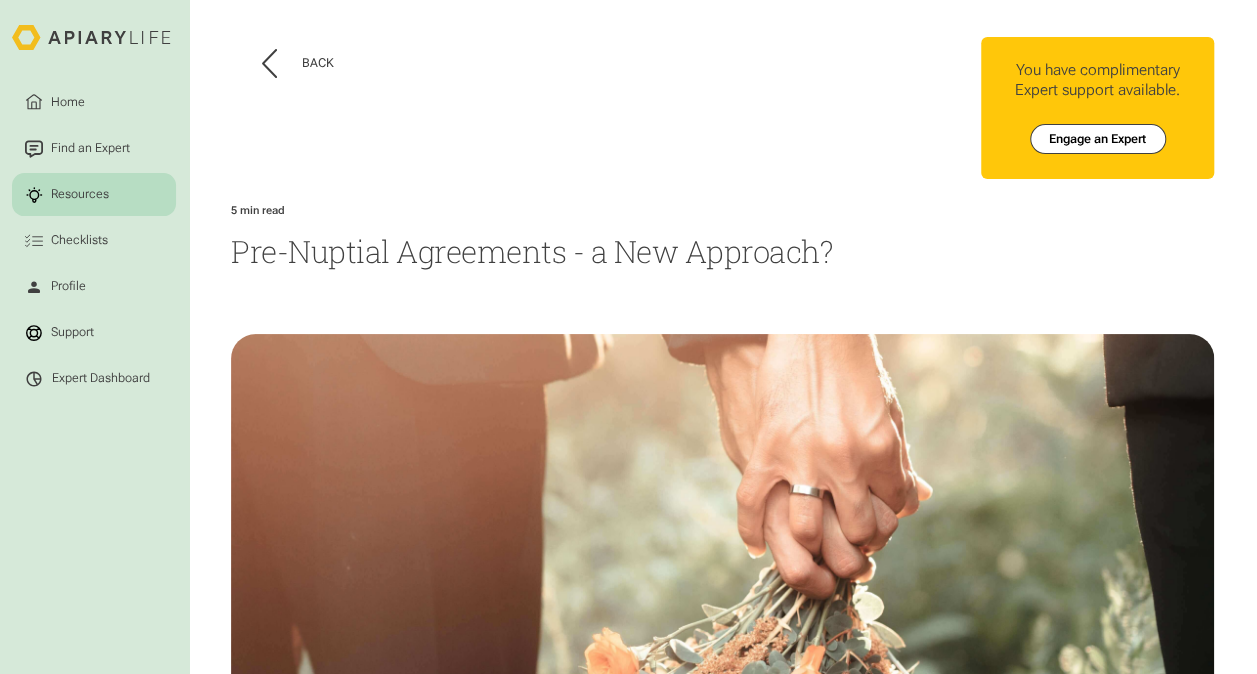 click on "Back" at bounding box center (475, 64) 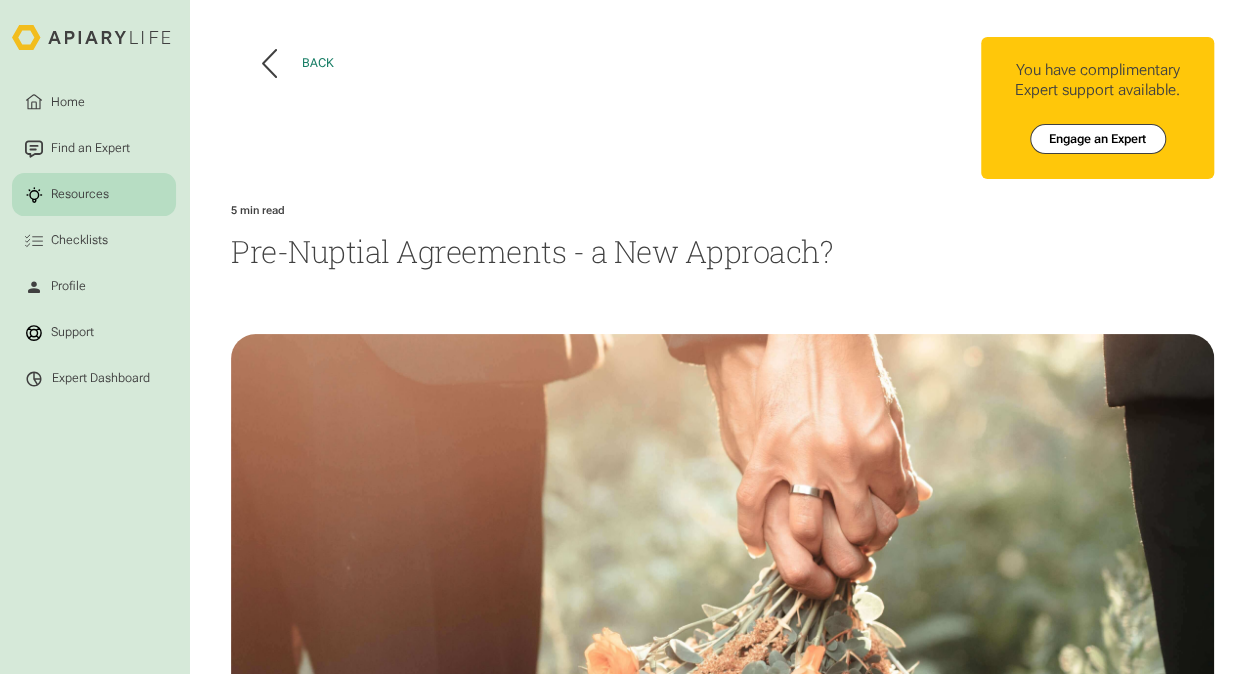 click on "Back" at bounding box center (317, 63) 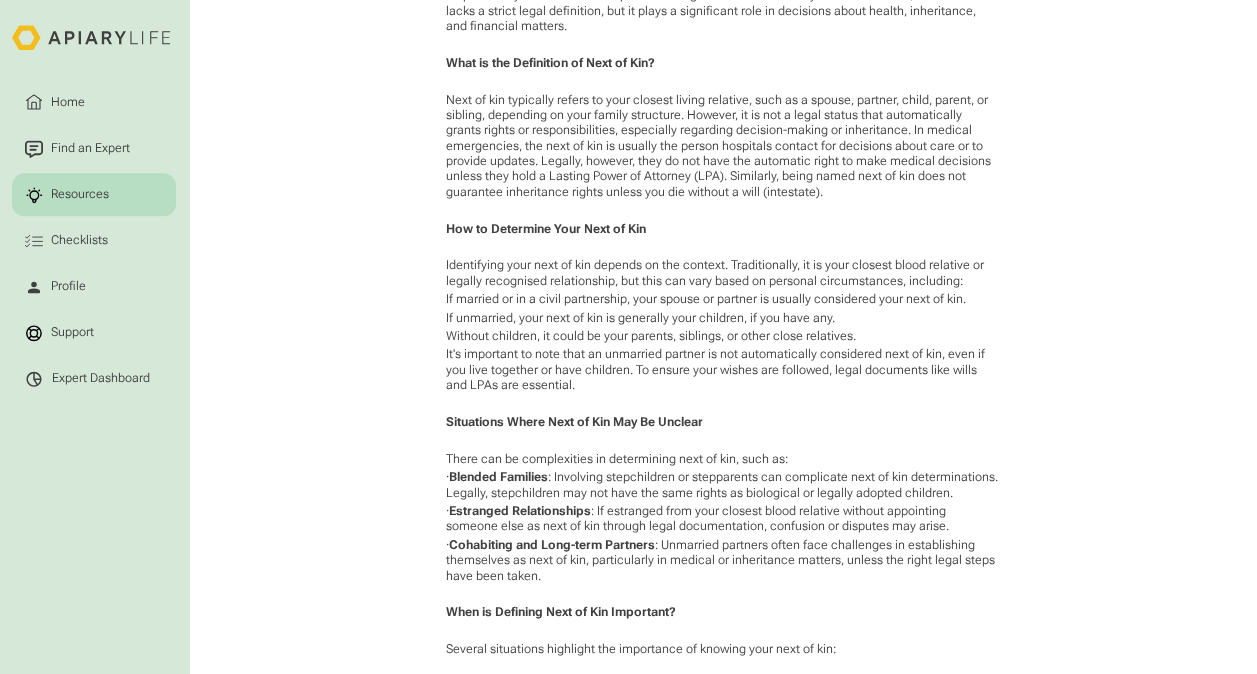 scroll, scrollTop: 1500, scrollLeft: 0, axis: vertical 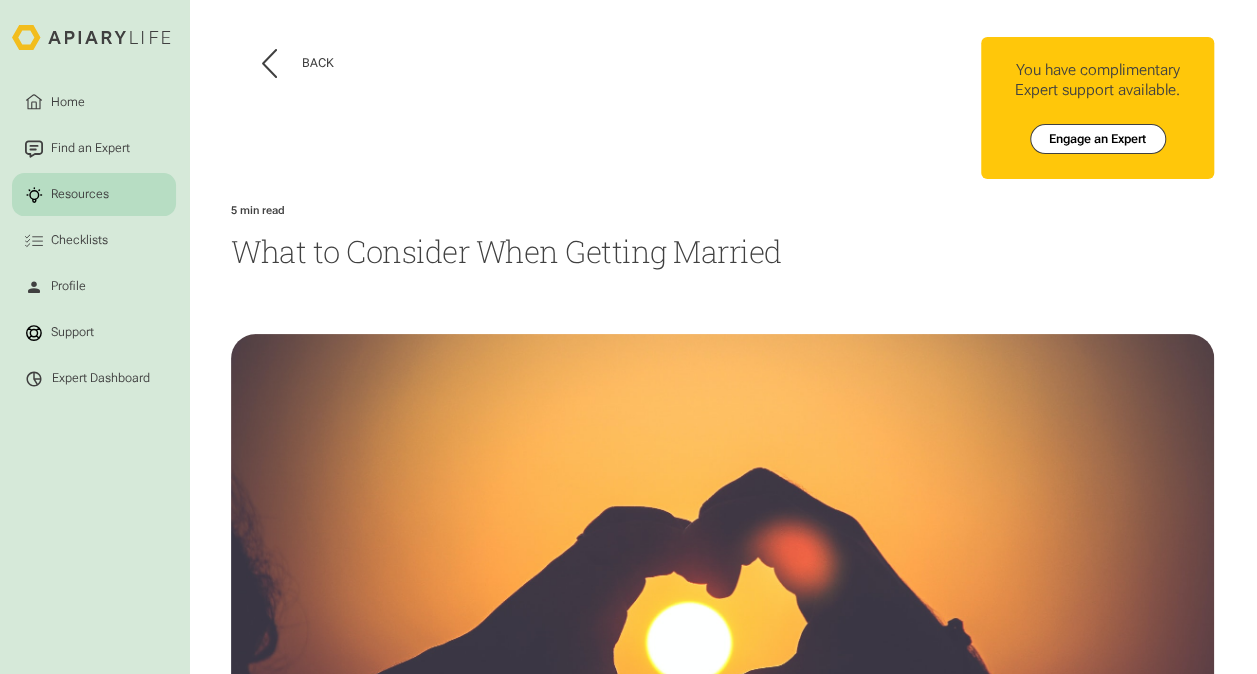 click on "Back" at bounding box center (475, 64) 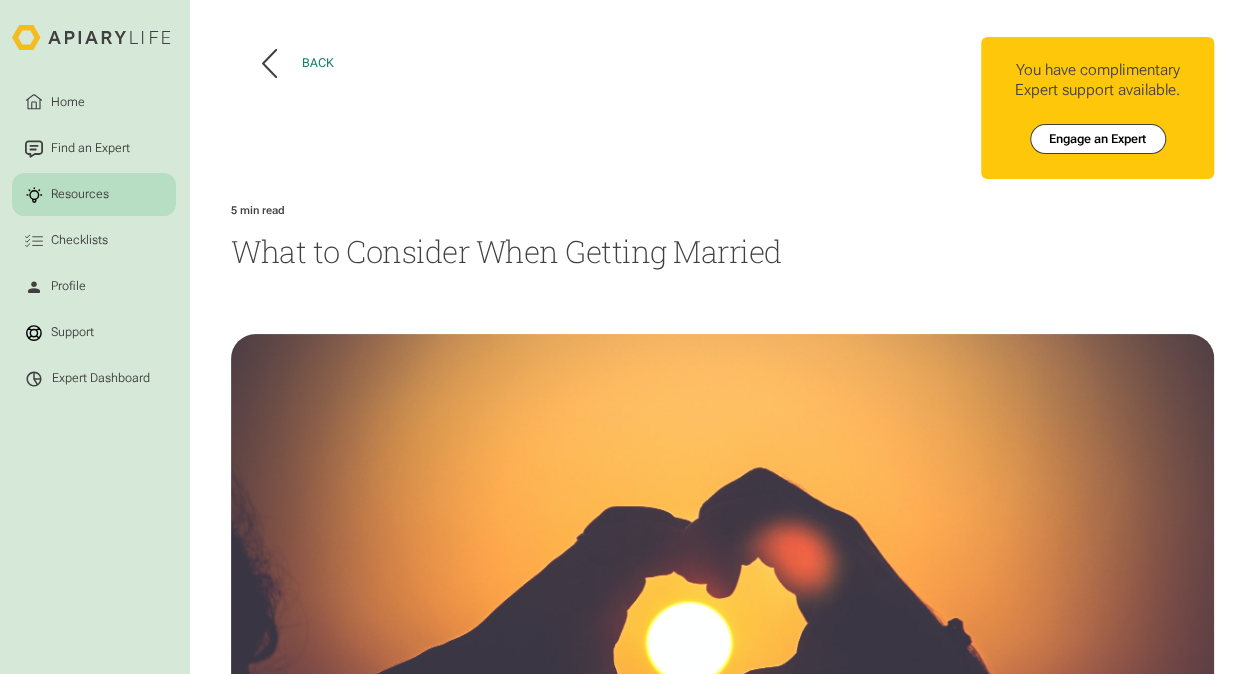 click on "Back" at bounding box center (298, 63) 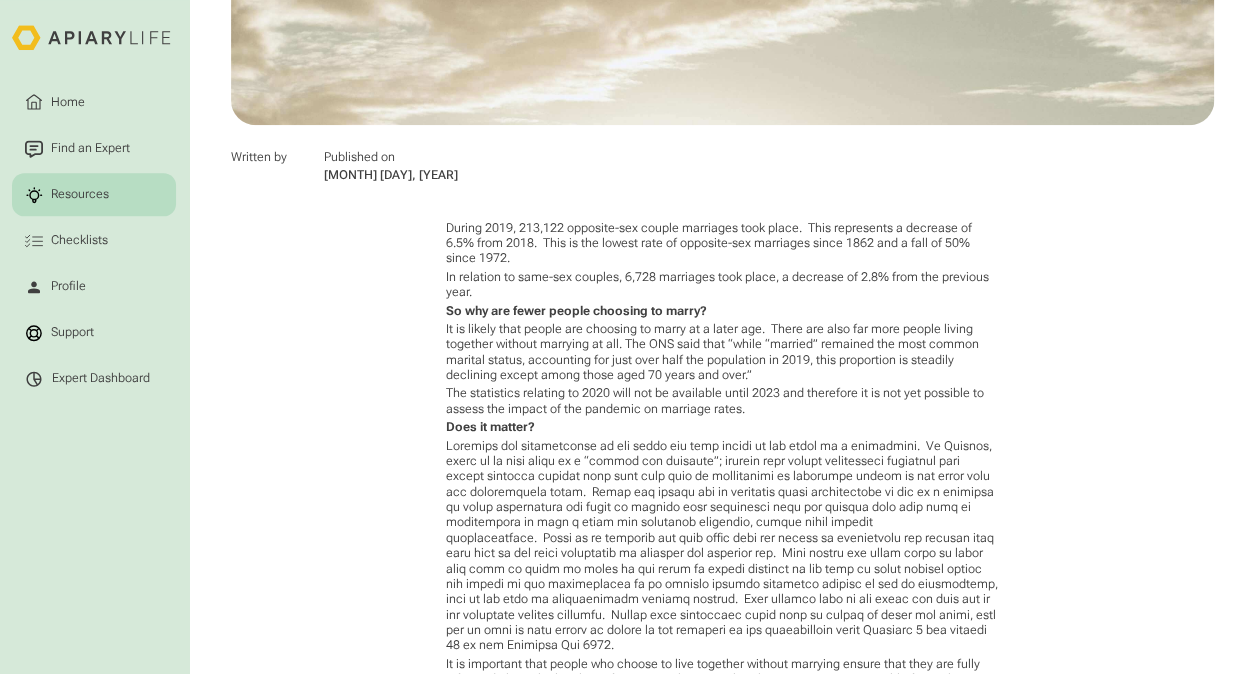 scroll, scrollTop: 1200, scrollLeft: 0, axis: vertical 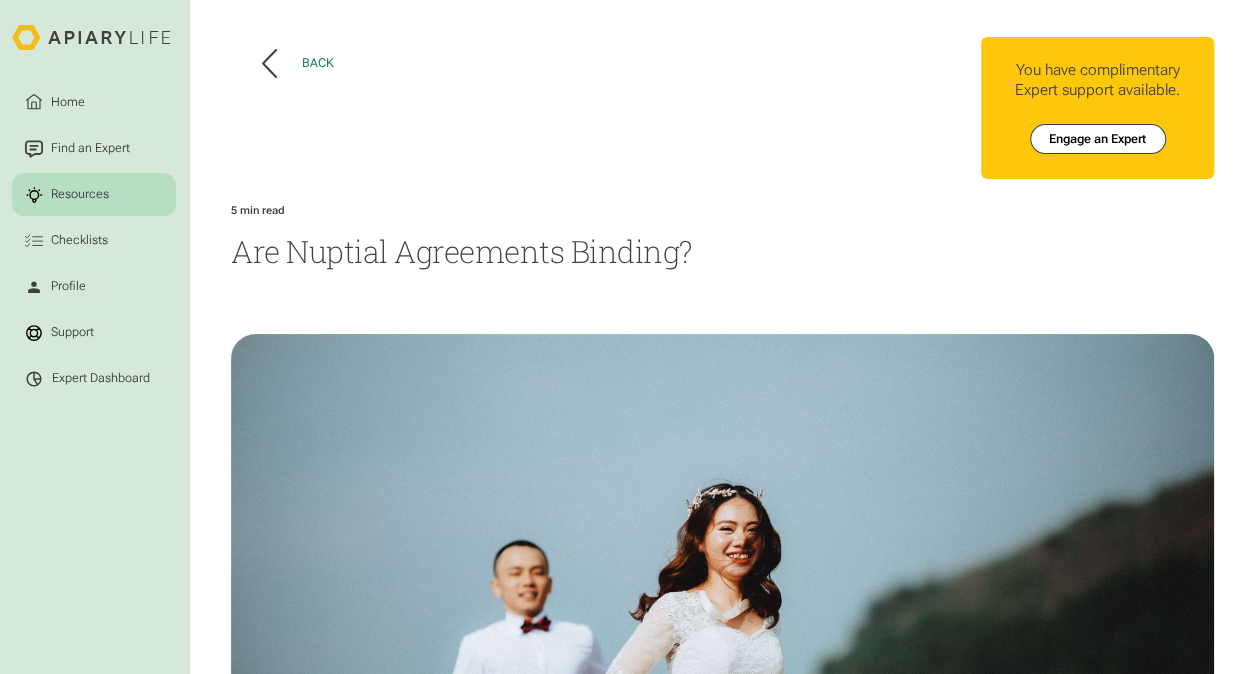 click 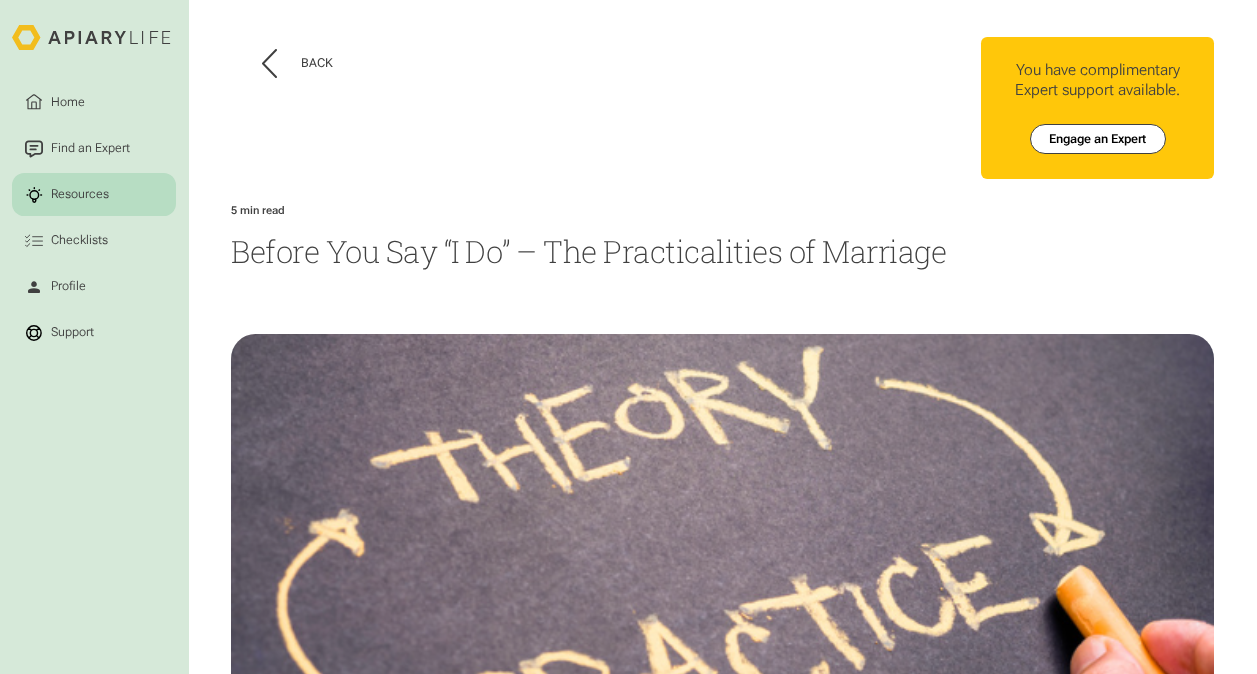 scroll, scrollTop: 0, scrollLeft: 0, axis: both 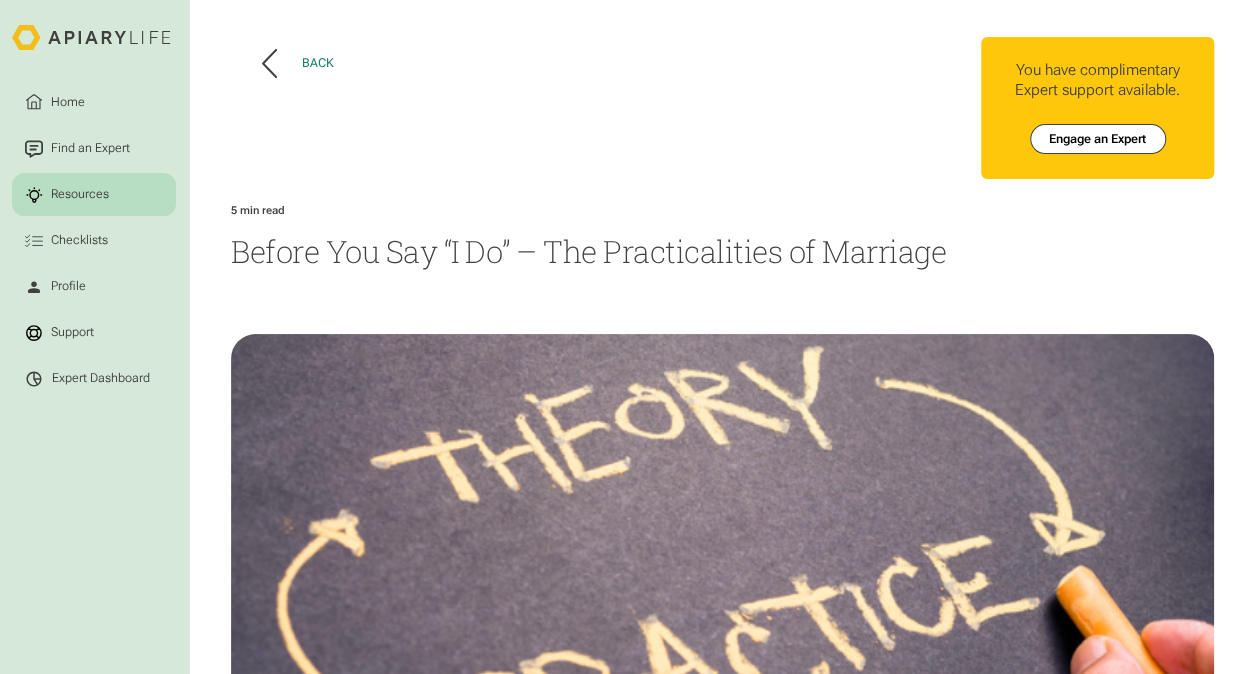click on "Back" at bounding box center (298, 63) 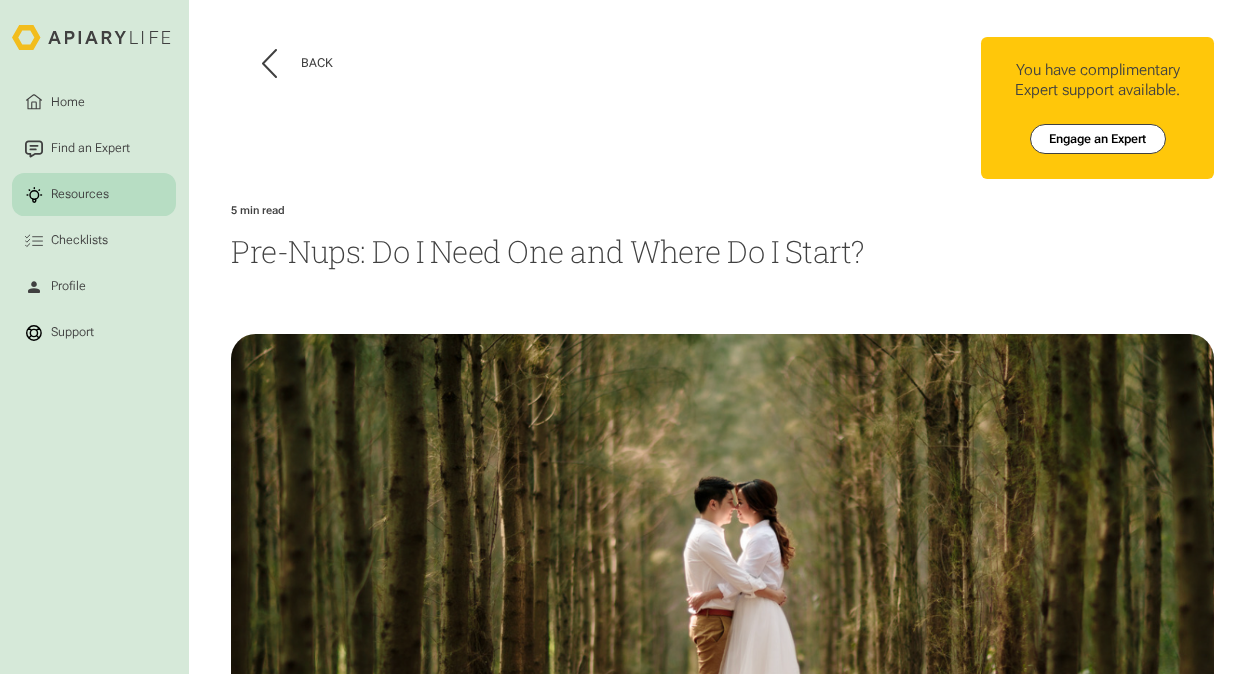 scroll, scrollTop: 0, scrollLeft: 0, axis: both 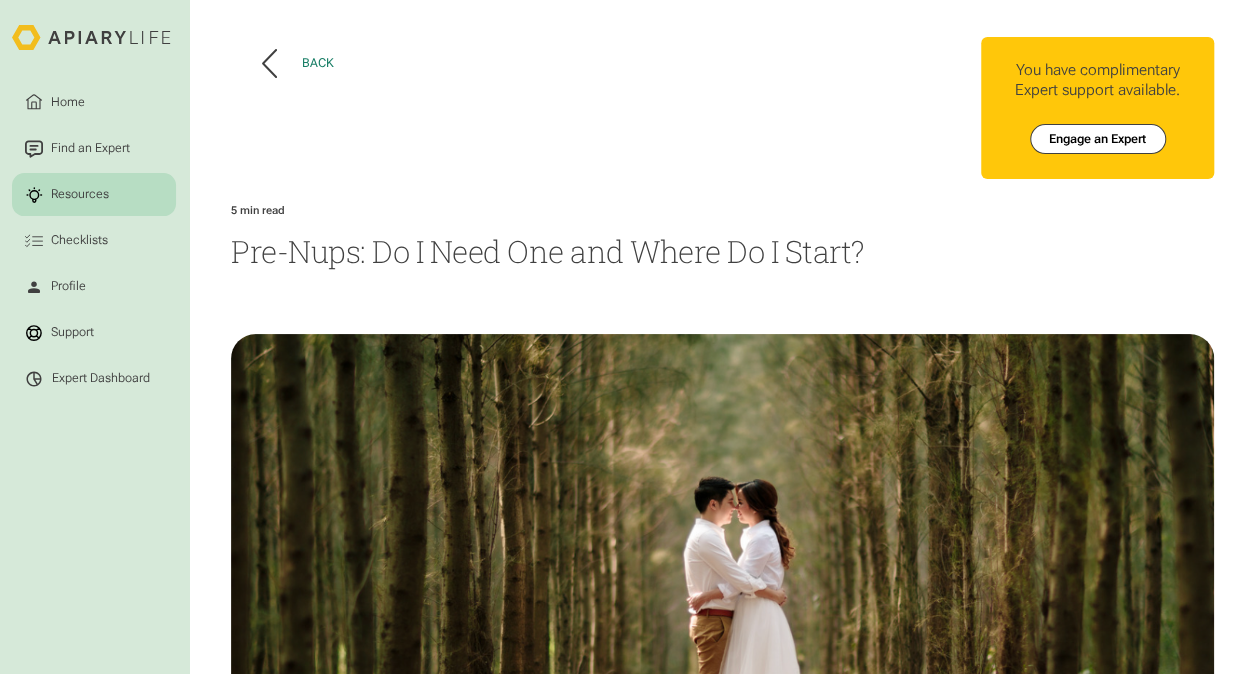 click on "Back" at bounding box center (317, 63) 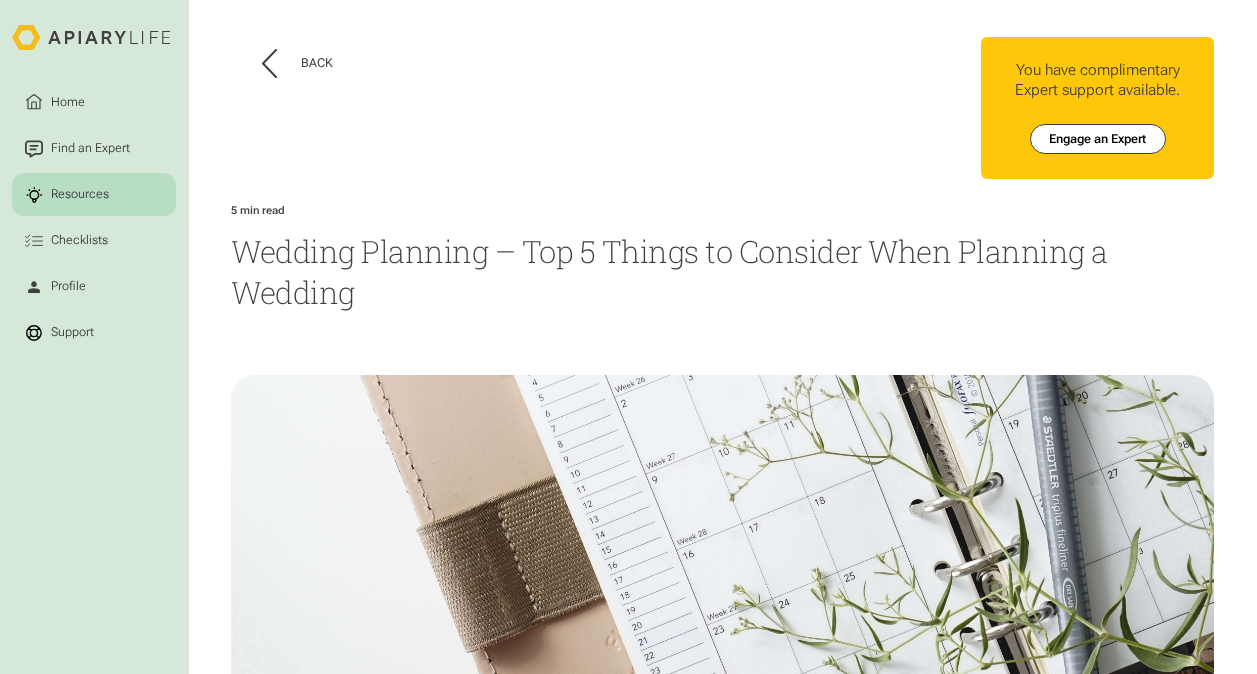scroll, scrollTop: 0, scrollLeft: 0, axis: both 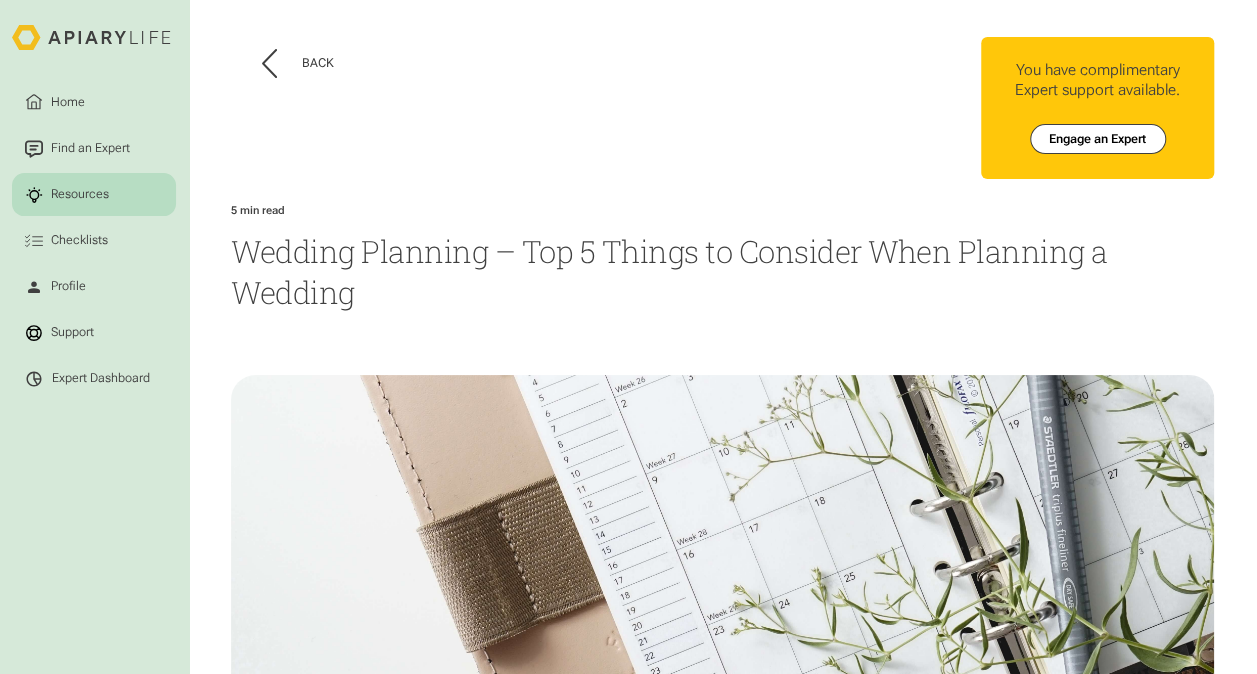 click on "Back" at bounding box center [475, 64] 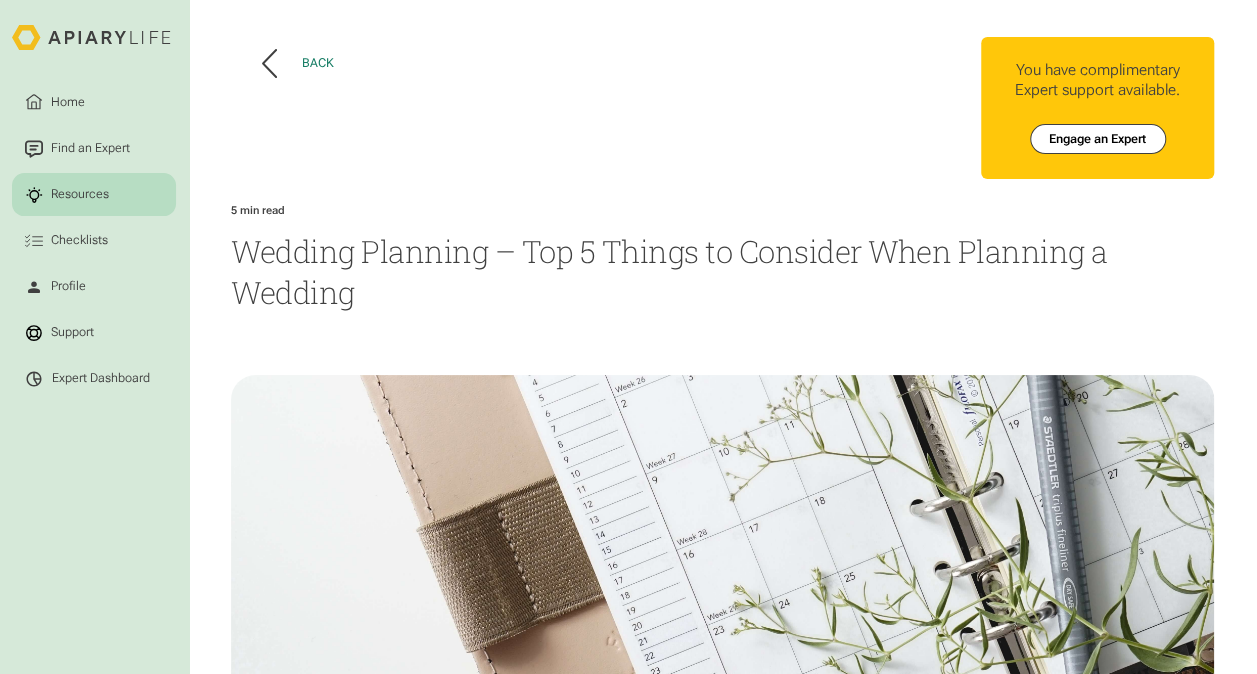 click on "Back" at bounding box center (317, 63) 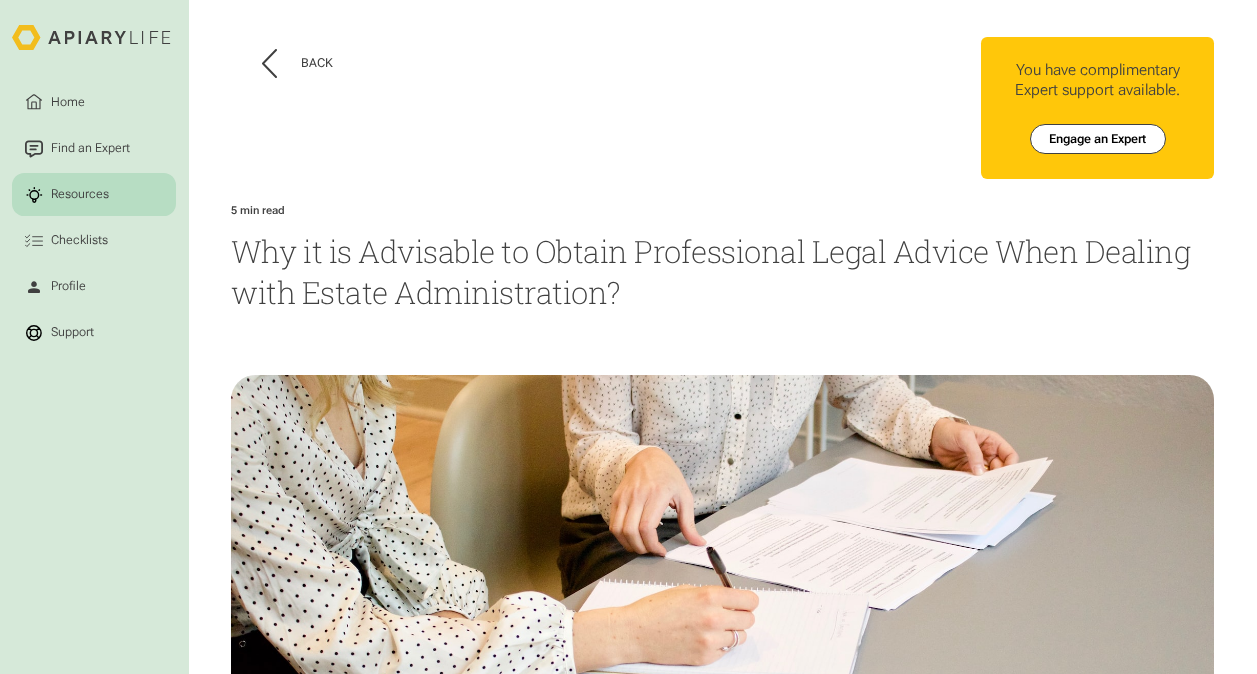 scroll, scrollTop: 0, scrollLeft: 0, axis: both 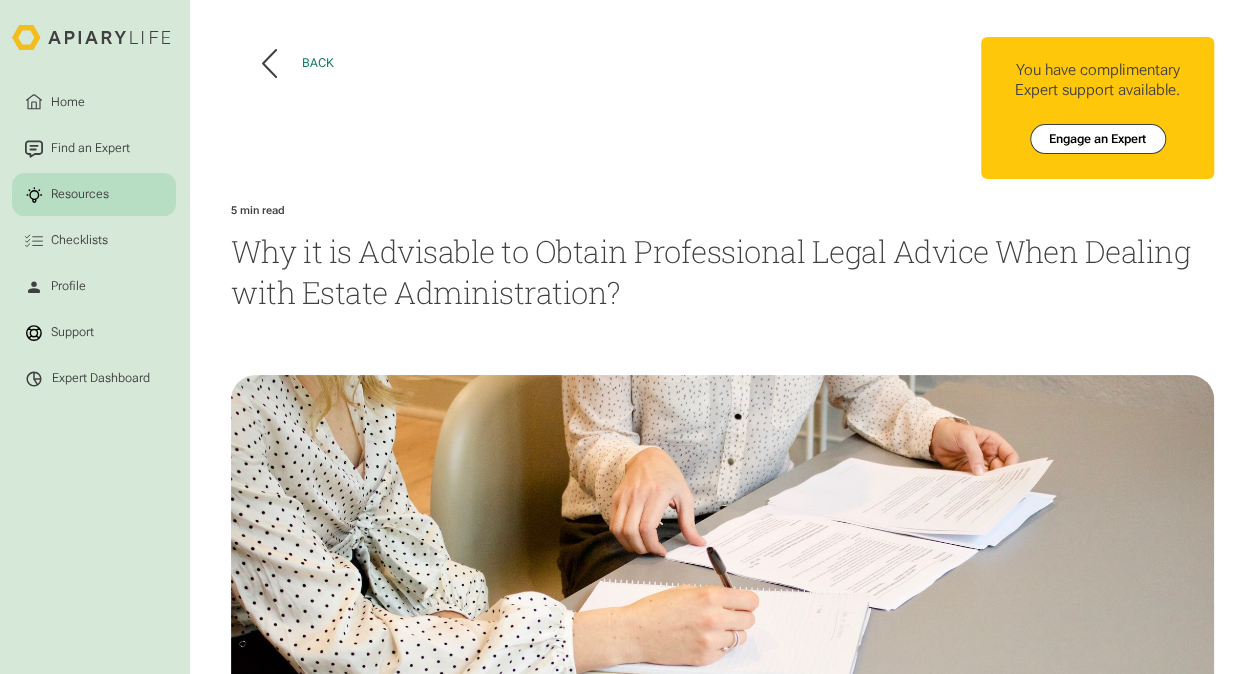 click on "Back" at bounding box center [317, 63] 